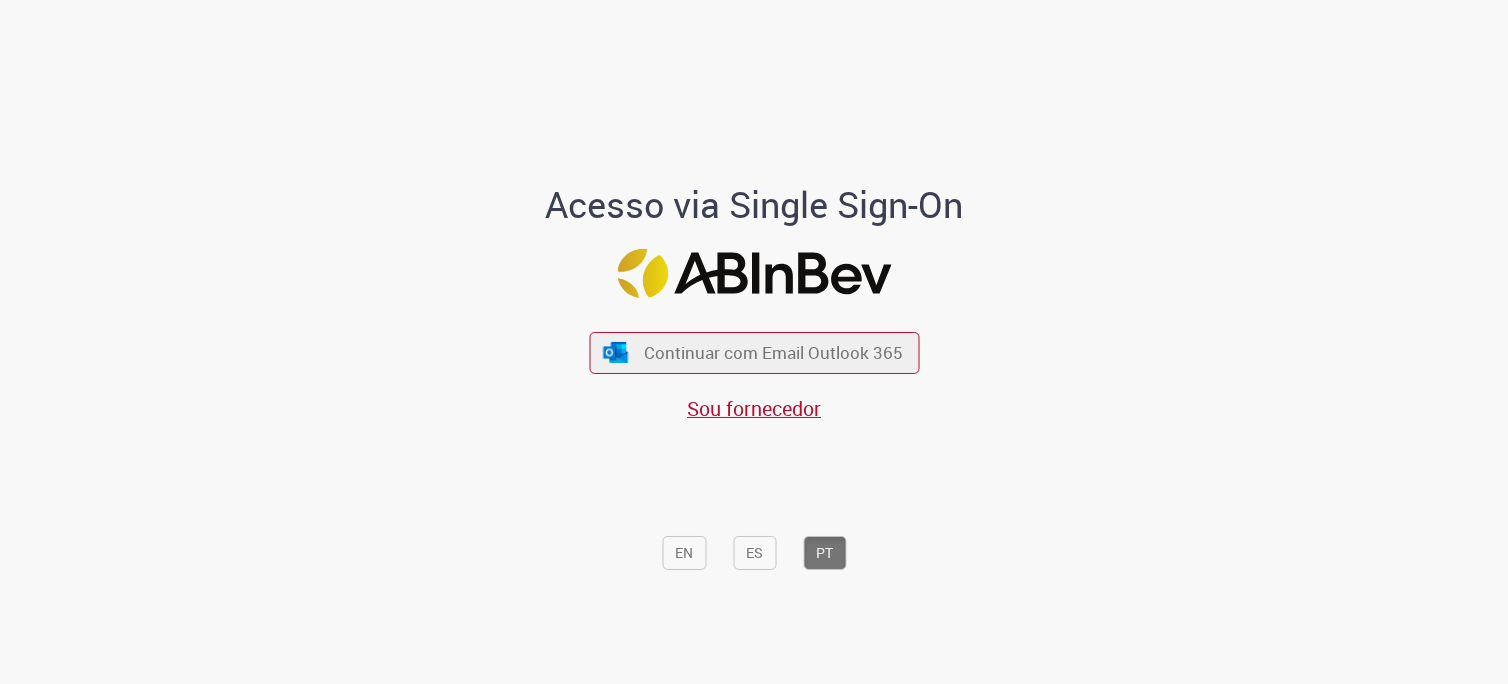 scroll, scrollTop: 0, scrollLeft: 0, axis: both 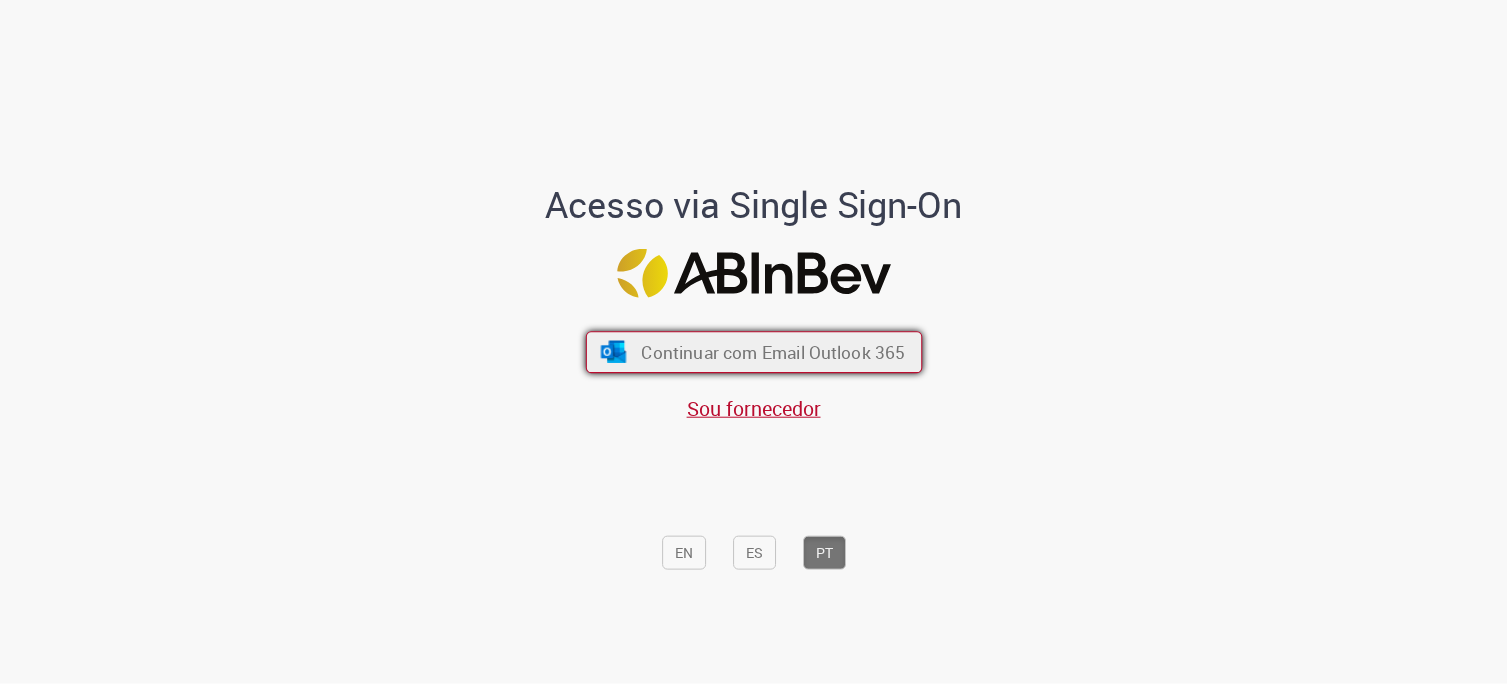 click on "Continuar com Email Outlook 365" at bounding box center (773, 352) 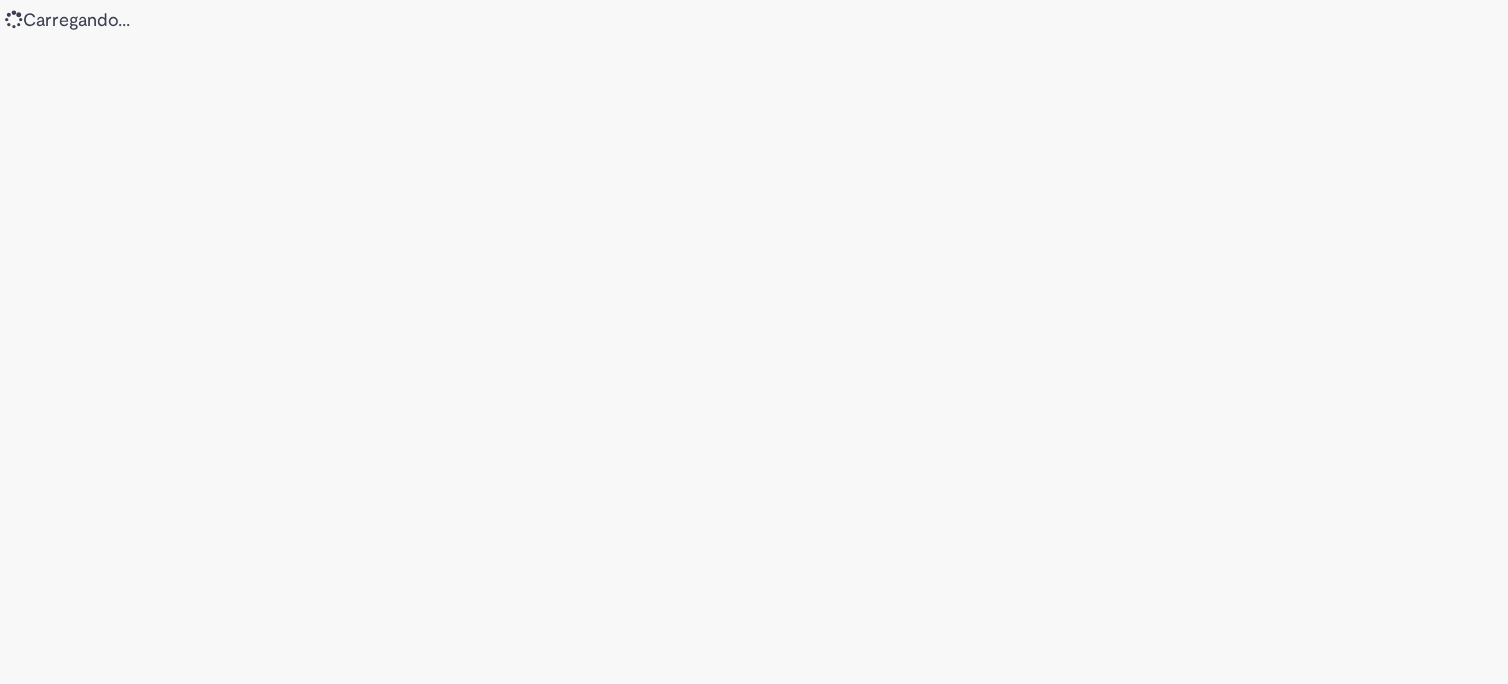 scroll, scrollTop: 0, scrollLeft: 0, axis: both 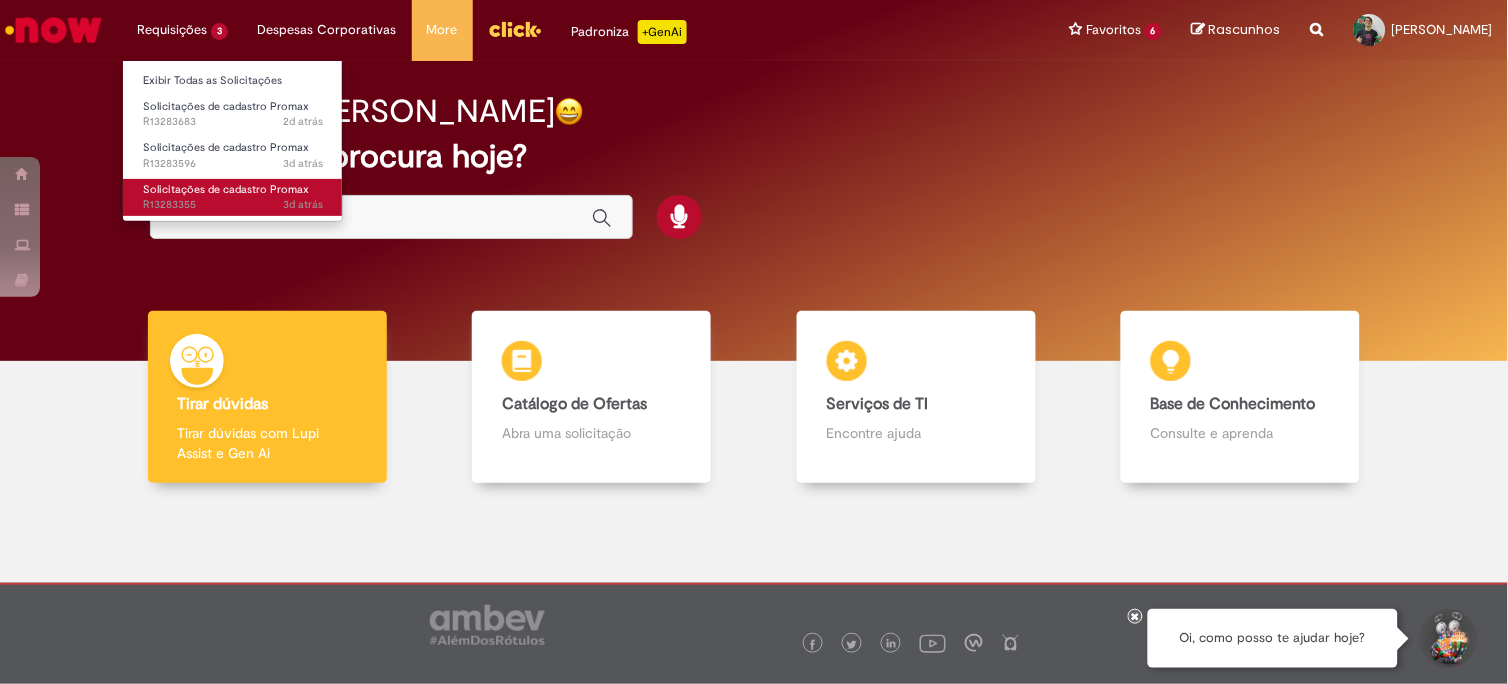 click on "Solicitações de cadastro Promax" at bounding box center [226, 189] 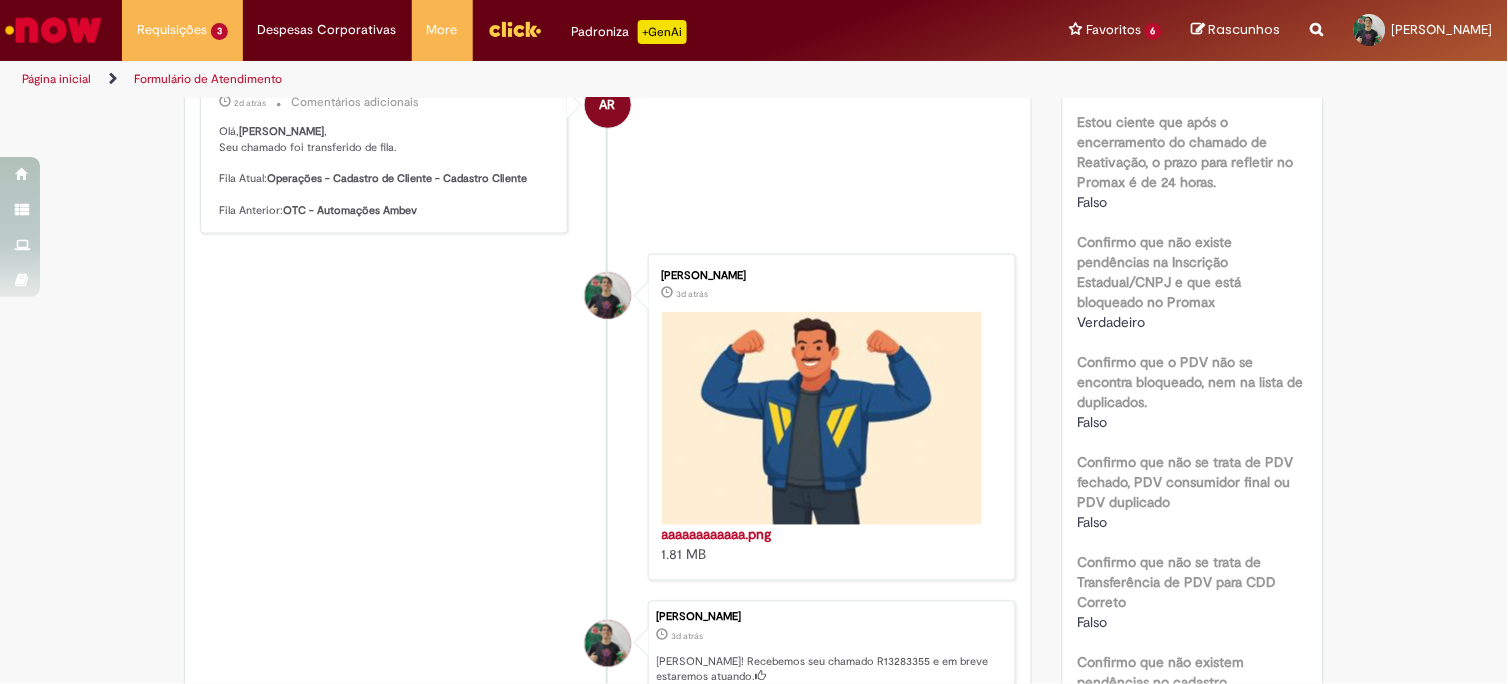 scroll, scrollTop: 4, scrollLeft: 0, axis: vertical 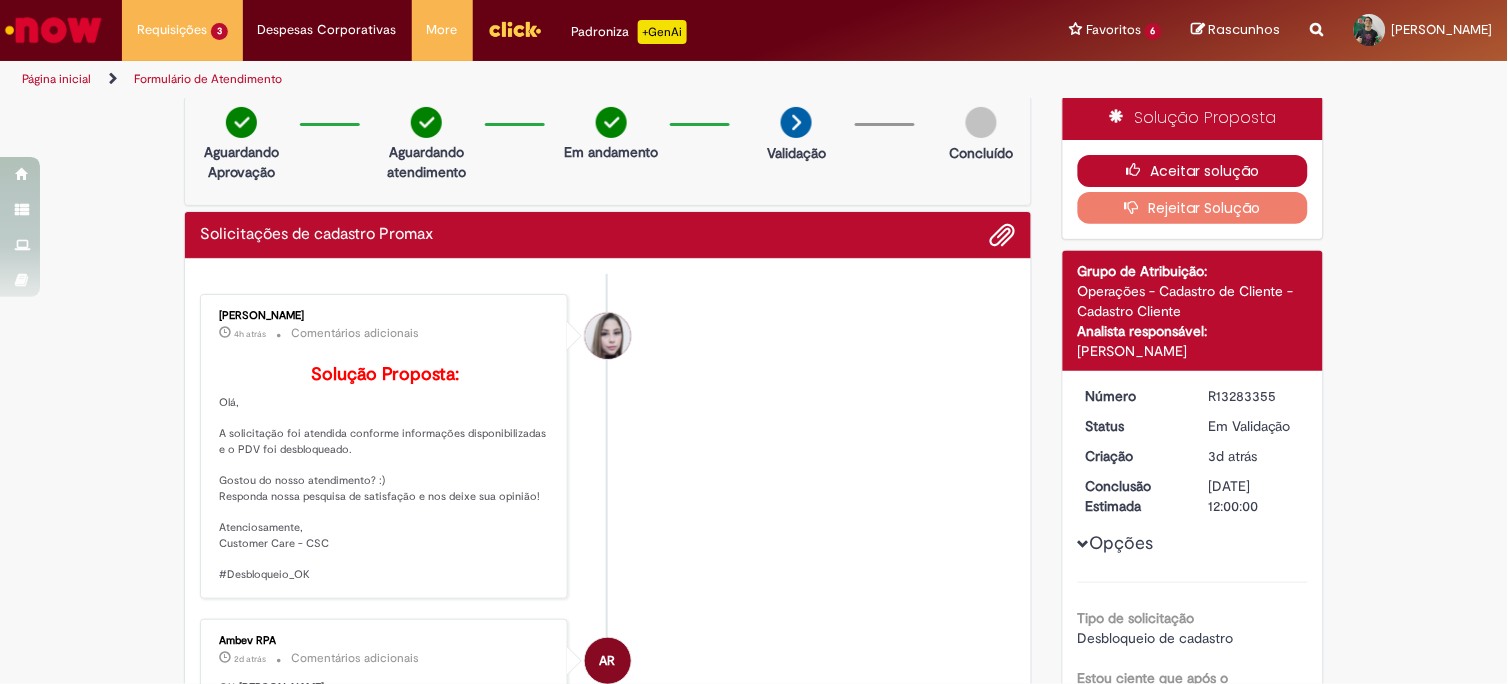 click on "Aceitar solução" at bounding box center [1193, 171] 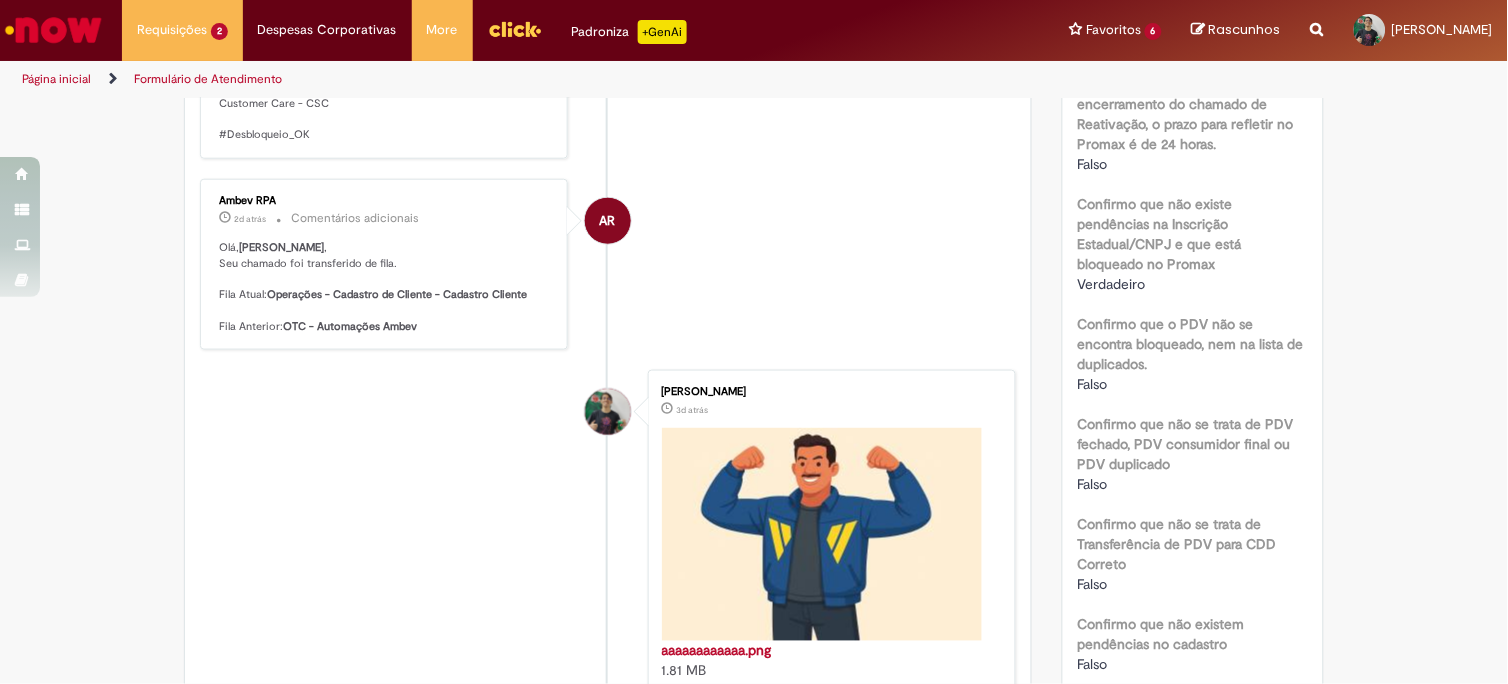scroll, scrollTop: 0, scrollLeft: 0, axis: both 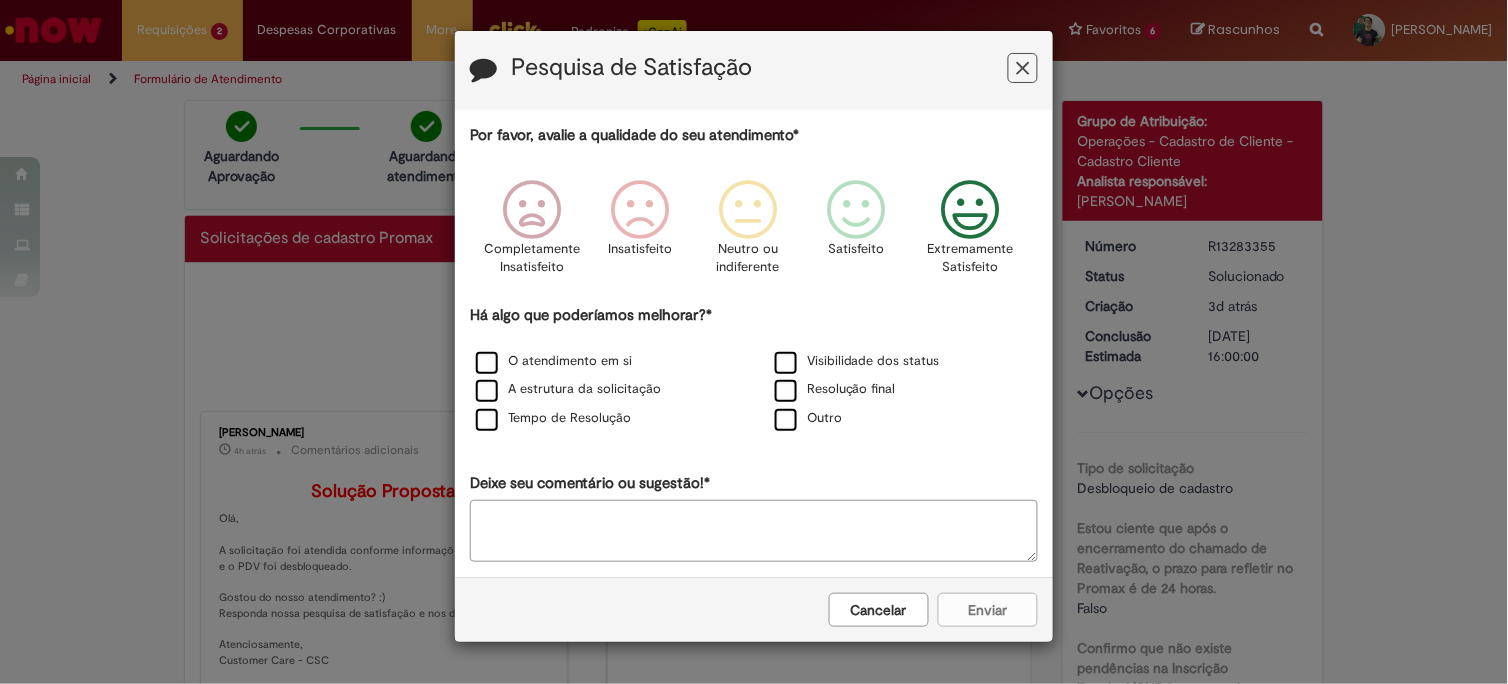 click at bounding box center (970, 210) 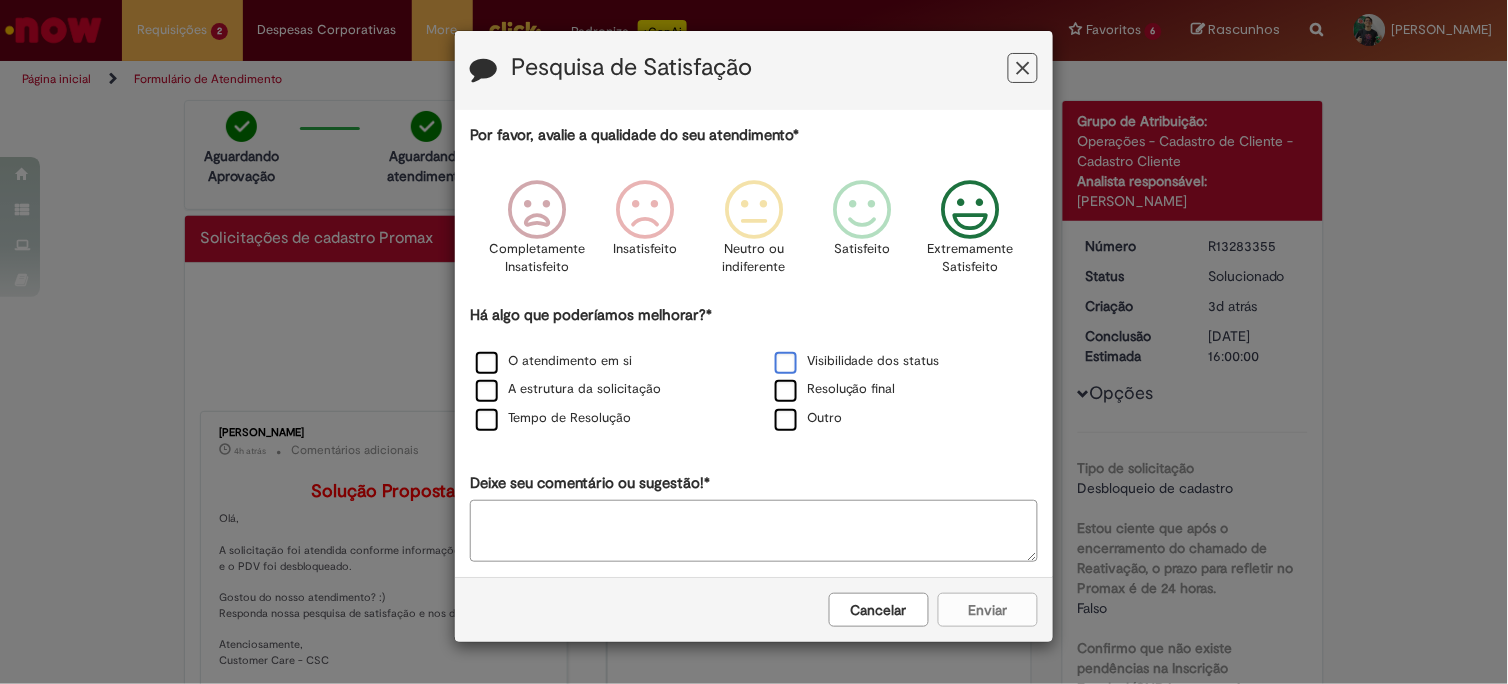 click on "Visibilidade dos status" at bounding box center (857, 361) 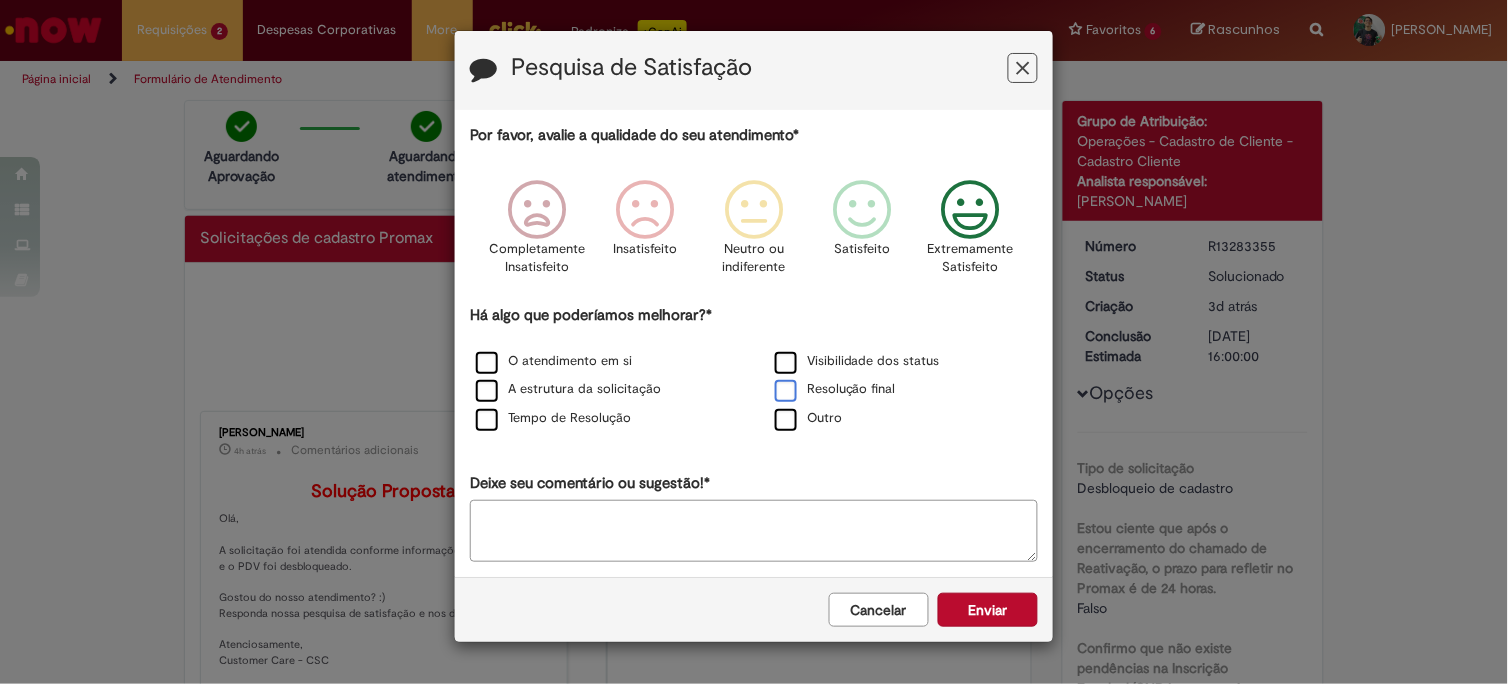 click on "Resolução final" at bounding box center [835, 389] 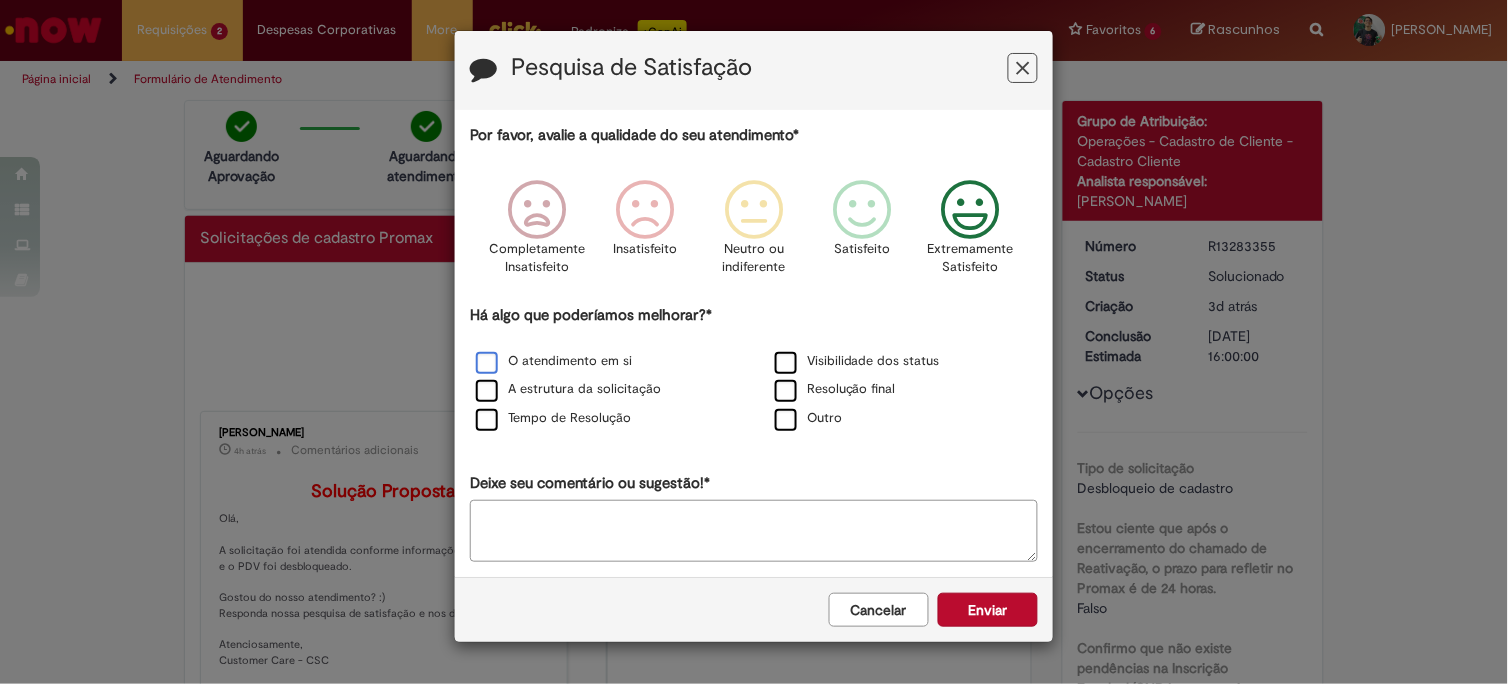click on "O atendimento em si" at bounding box center [554, 361] 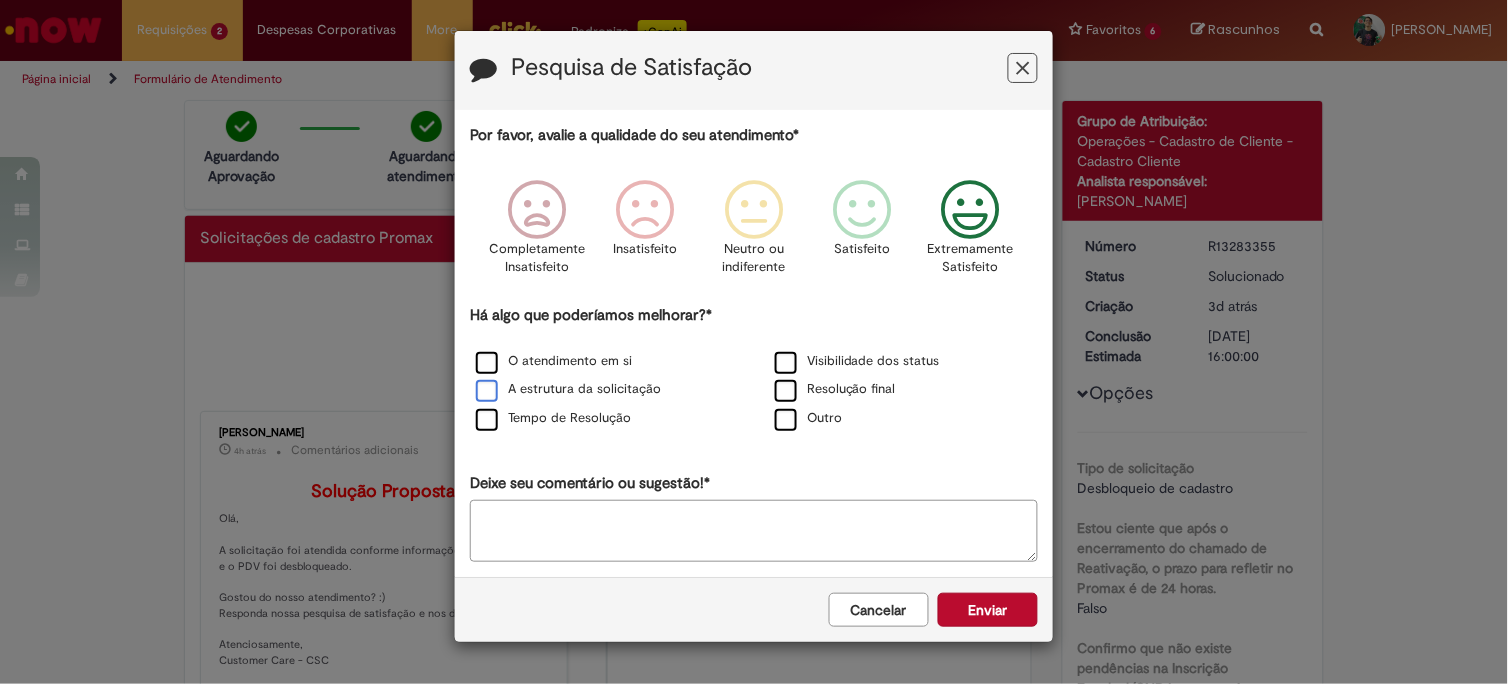 click on "A estrutura da solicitação" at bounding box center (568, 389) 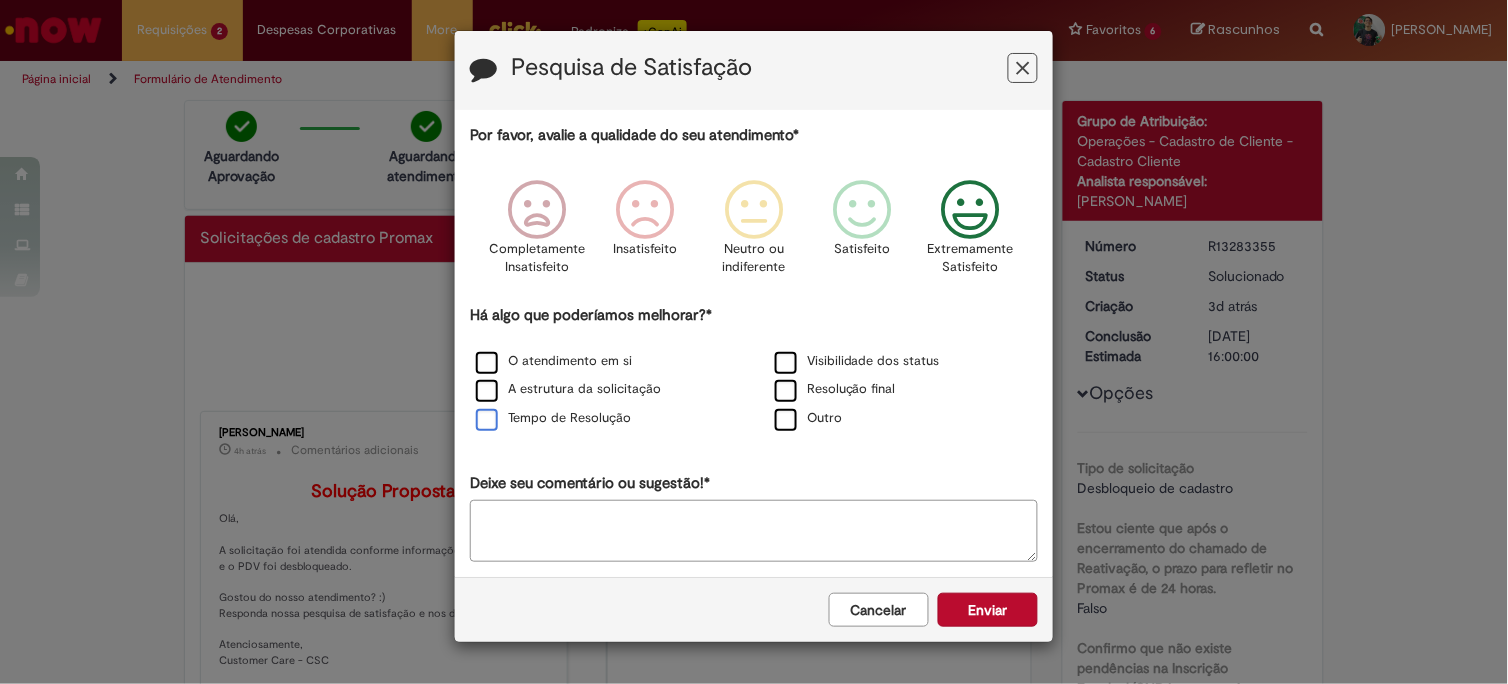 click on "Tempo de Resolução" at bounding box center [553, 418] 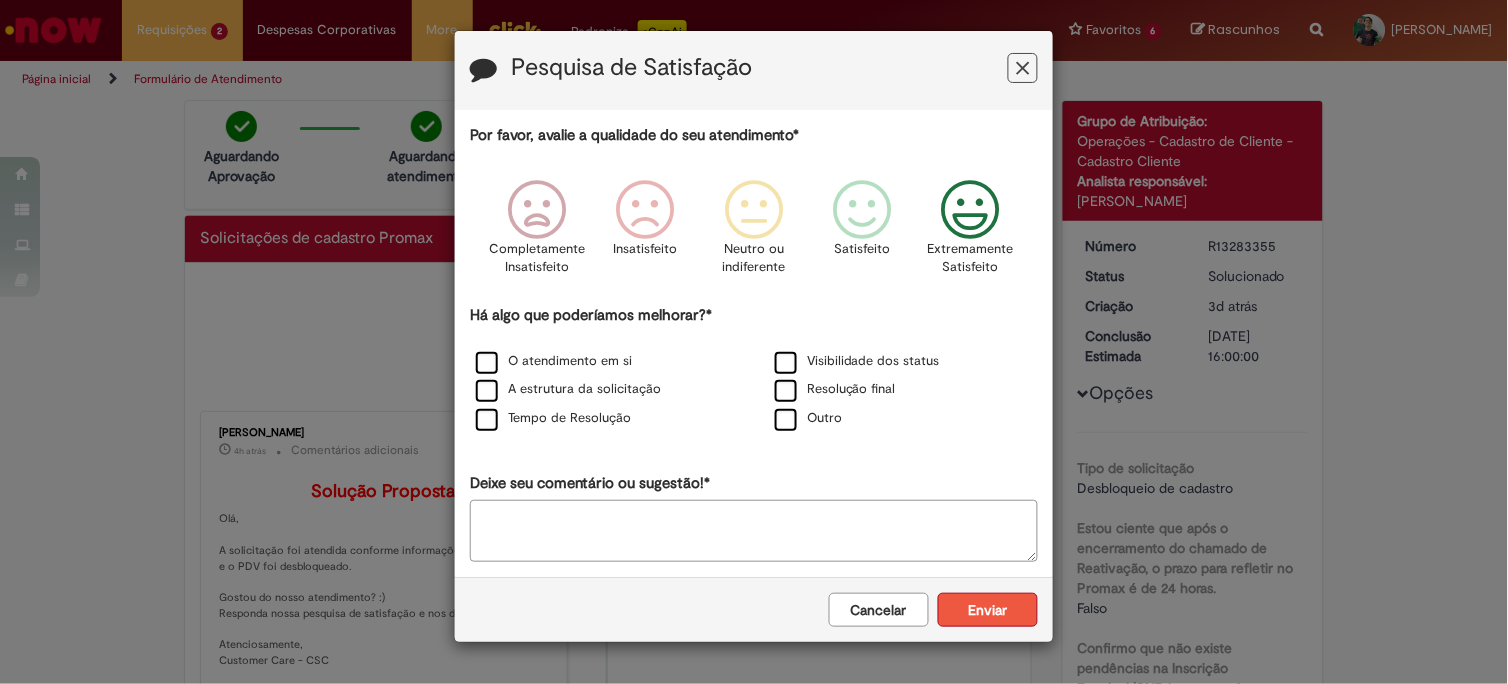 click on "Enviar" at bounding box center [988, 610] 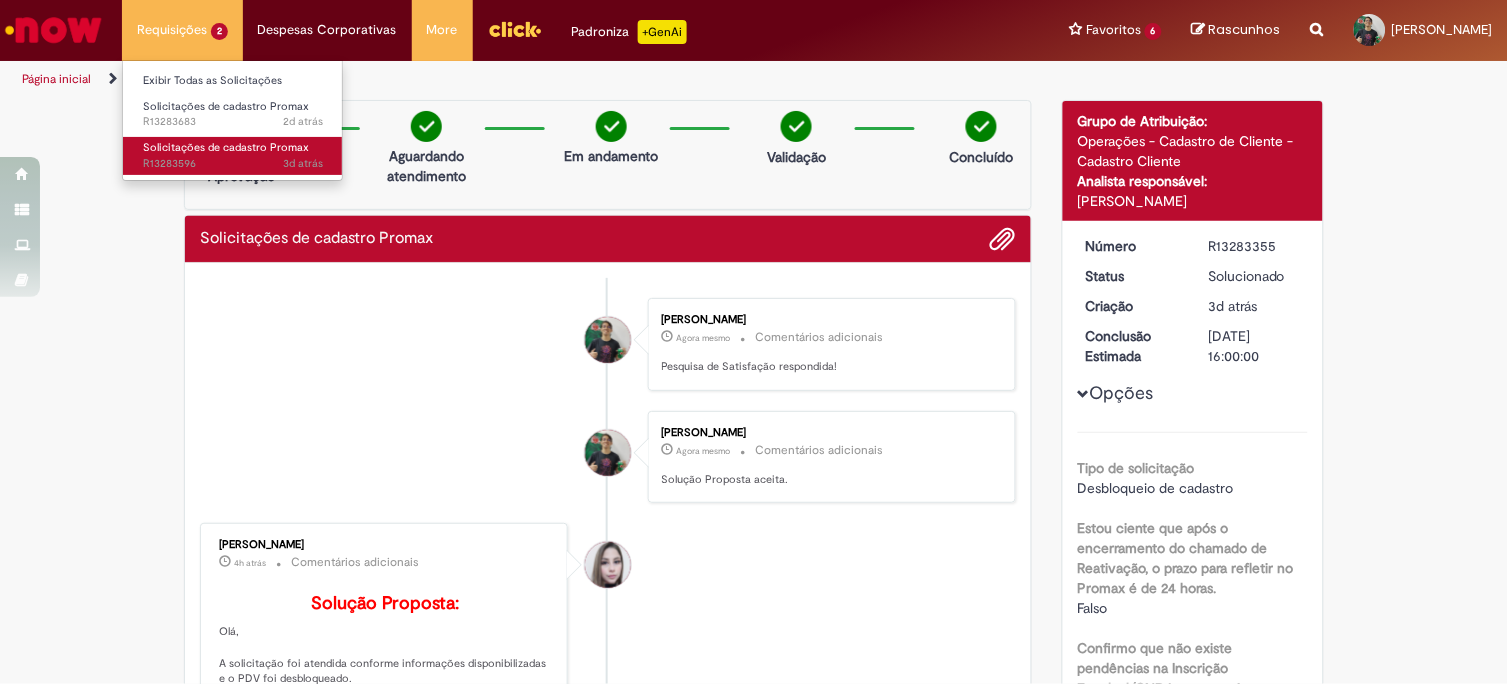 click on "3d atrás 3 dias atrás  R13283596" at bounding box center (233, 164) 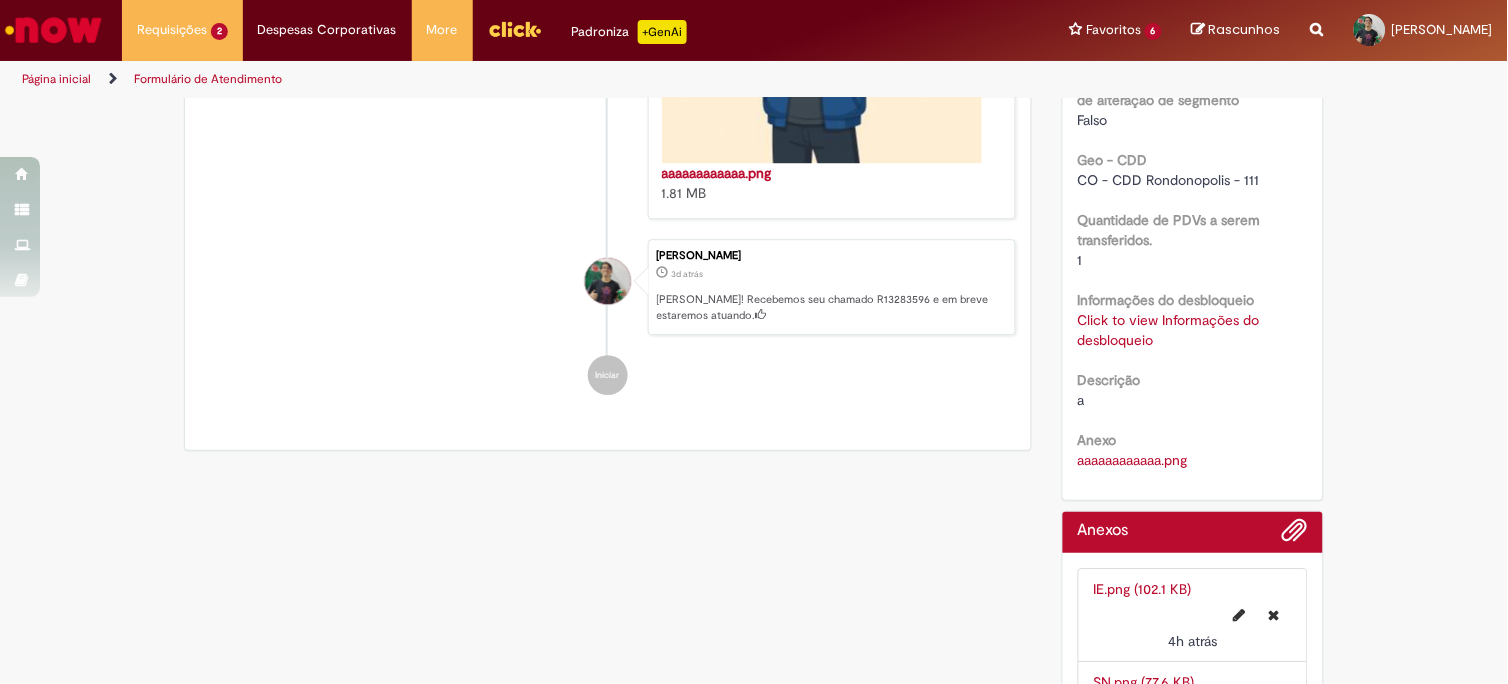 scroll, scrollTop: 1111, scrollLeft: 0, axis: vertical 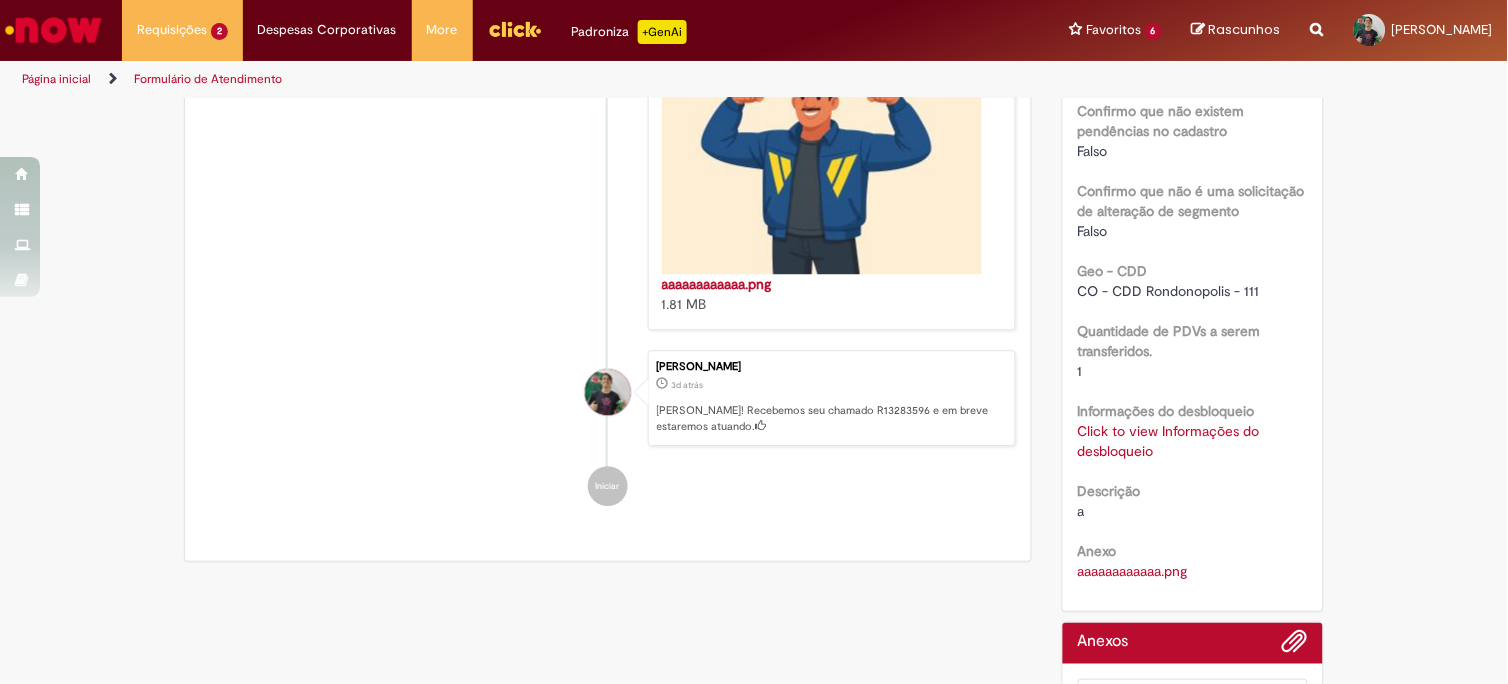 click on "Click to view Informações do desbloqueio" at bounding box center [1169, 441] 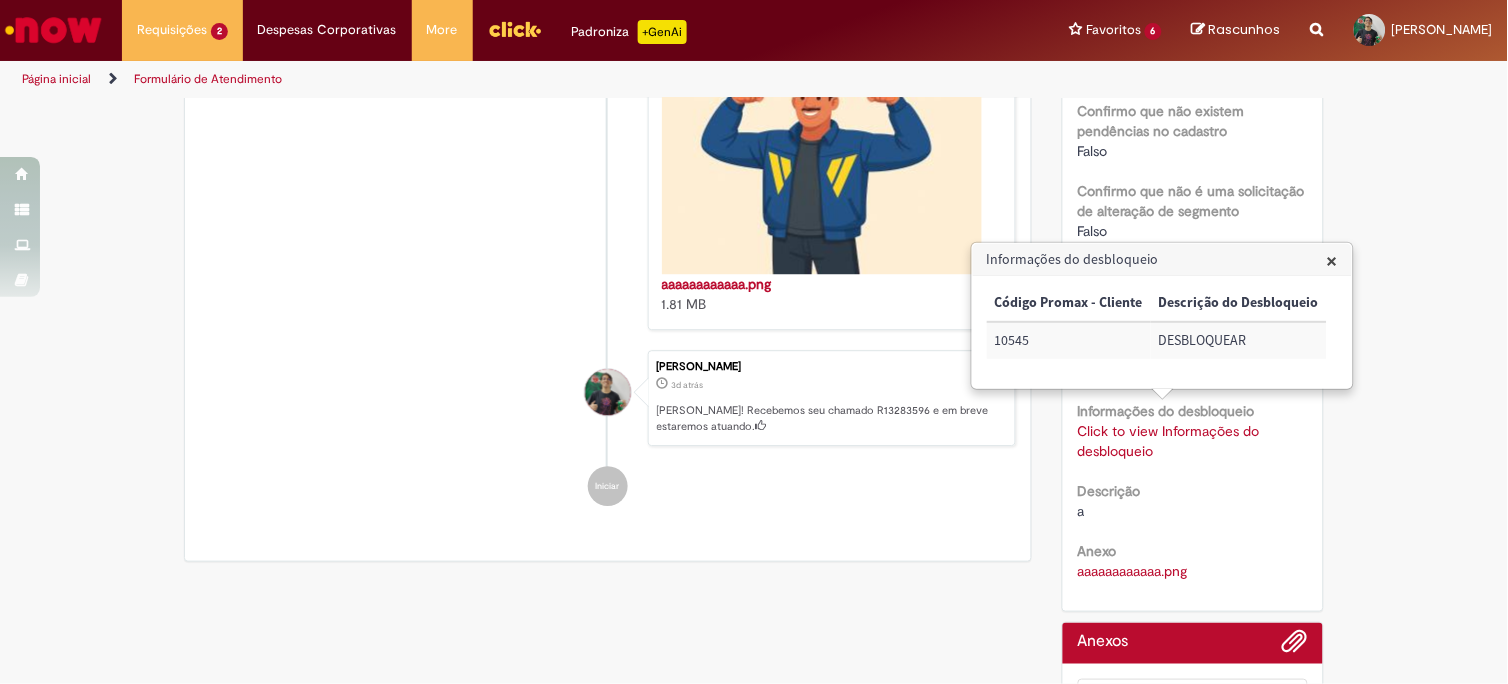 click on "10545" at bounding box center (1069, 340) 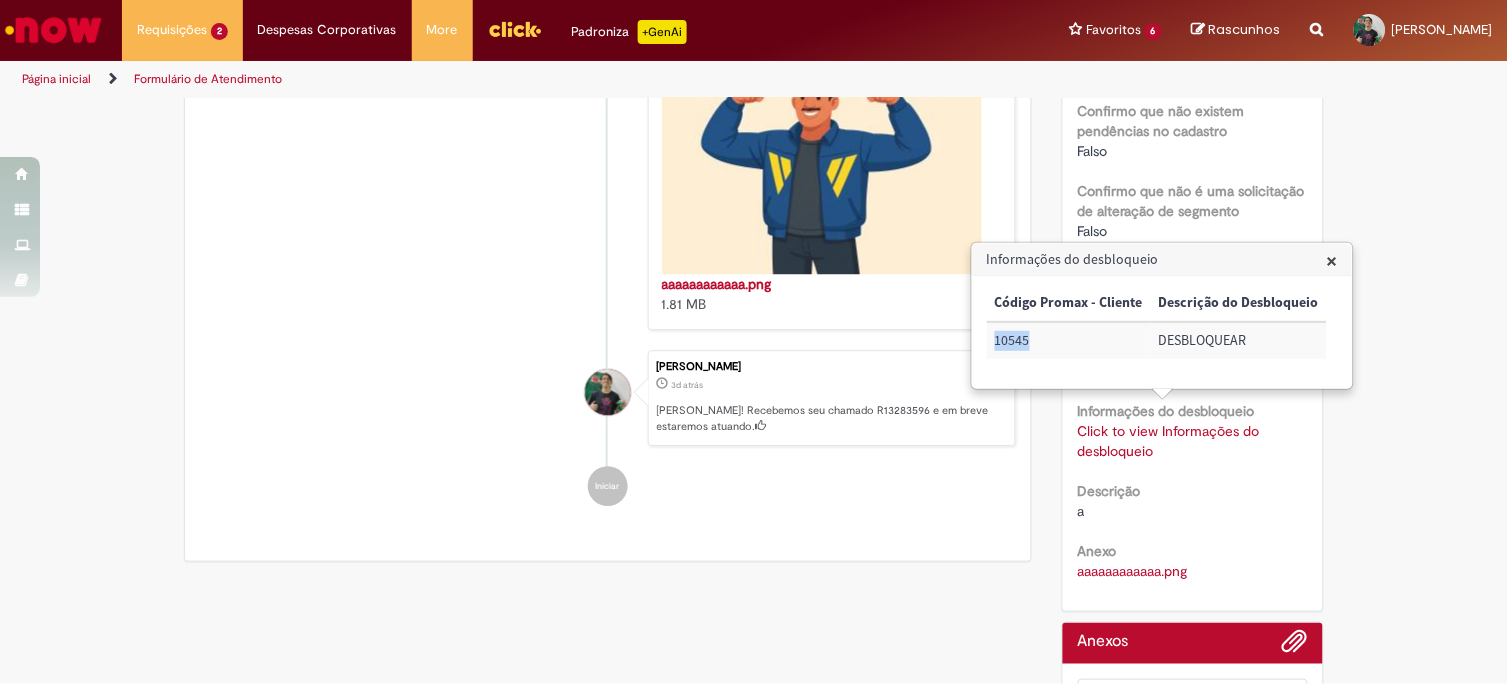 click on "10545" at bounding box center (1069, 340) 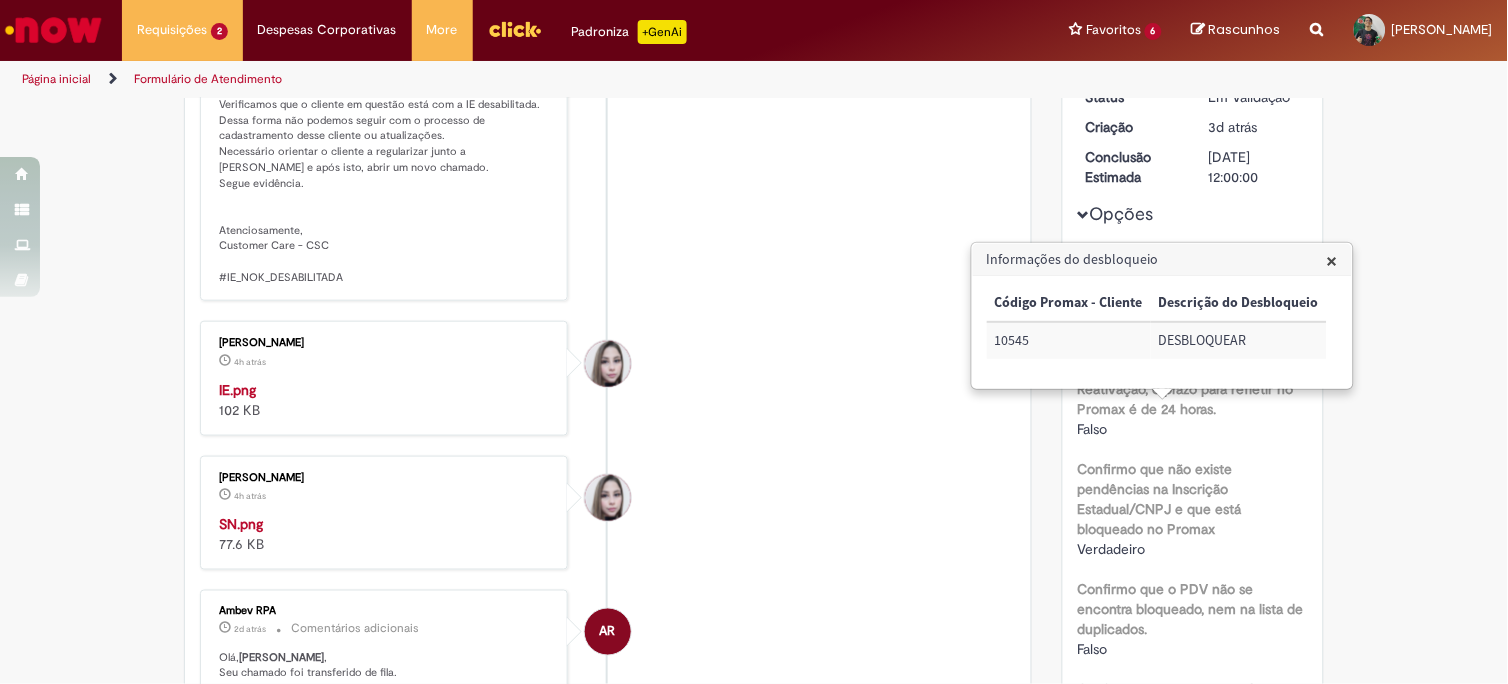 scroll, scrollTop: 0, scrollLeft: 0, axis: both 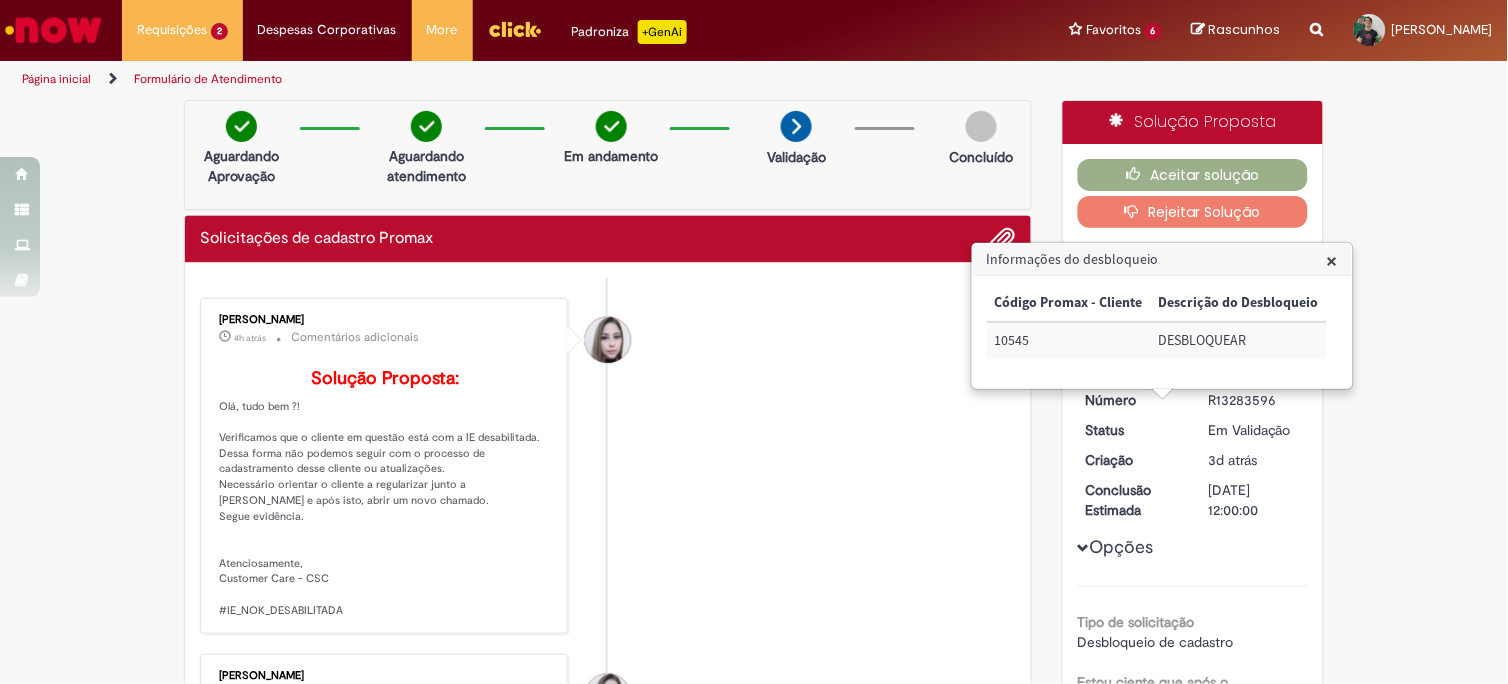 click on "Daniele Aparecida Queiroz
4h atrás 4 horas atrás     Comentários adicionais
Solução Proposta:
Olá, tudo bem ?!
Verificamos que o cliente em questão está com a IE desabilitada. Dessa forma não podemos seguir com o processo de cadastramento desse cliente ou atualizações.
Necessário orientar o cliente a regularizar junto a SEFAZ e após isto, abrir um novo chamado.
Segue evidência.
Atenciosamente,
Customer Care - CSC
#IE_NOK_DESABILITADA" at bounding box center (608, 466) 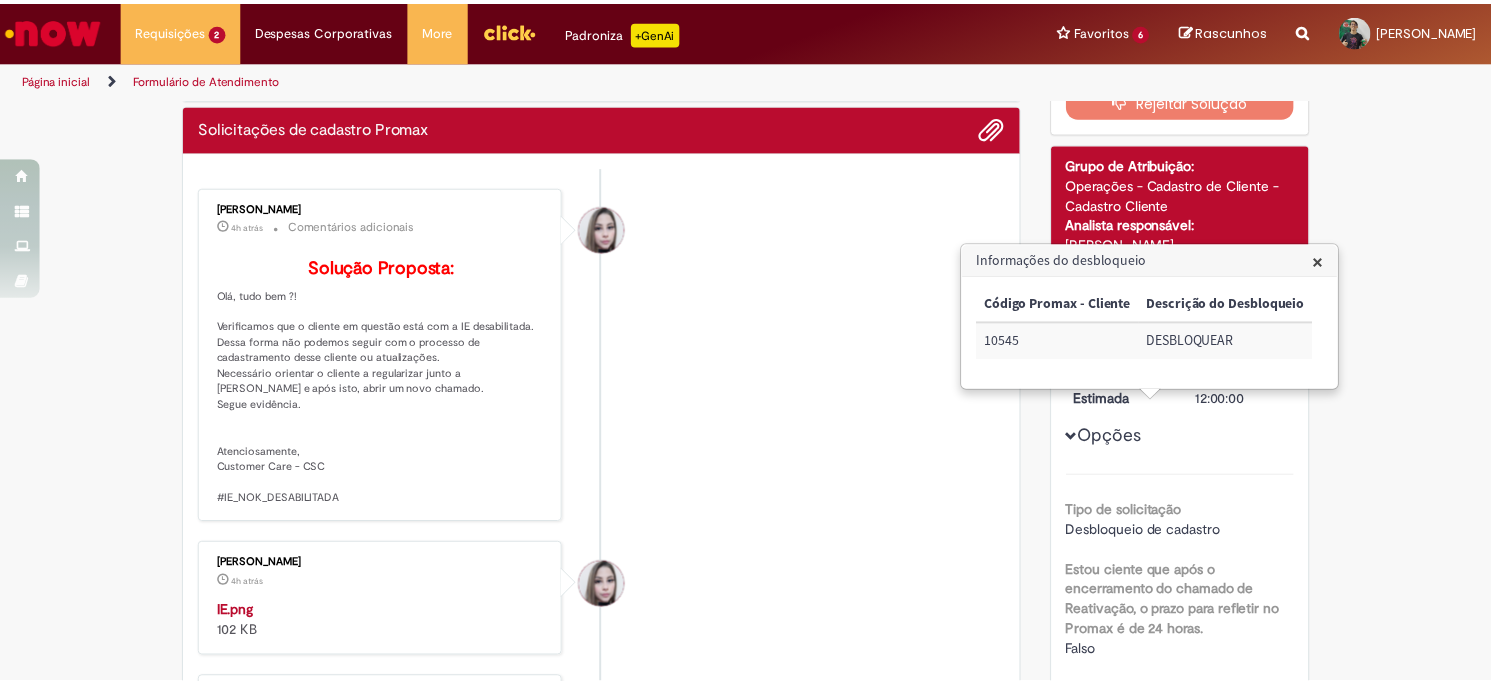 scroll, scrollTop: 333, scrollLeft: 0, axis: vertical 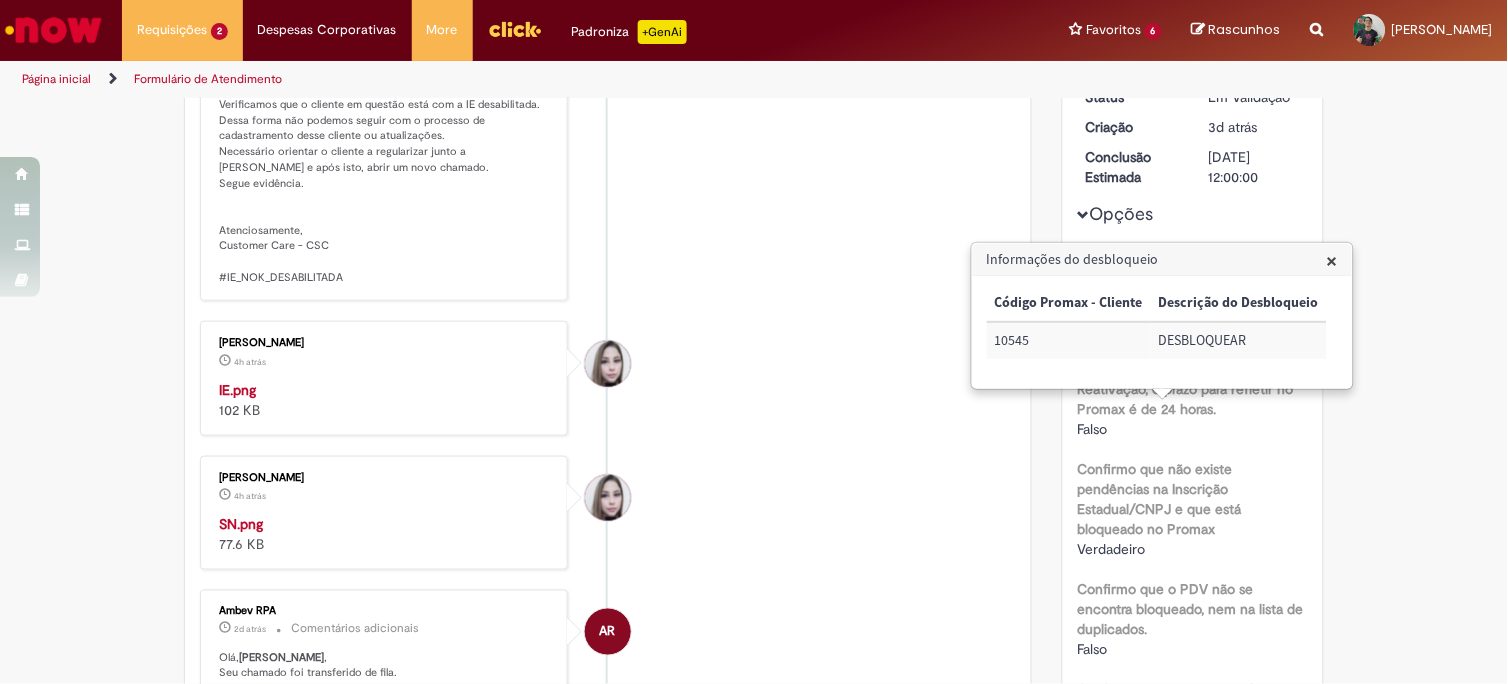 click at bounding box center (385, 380) 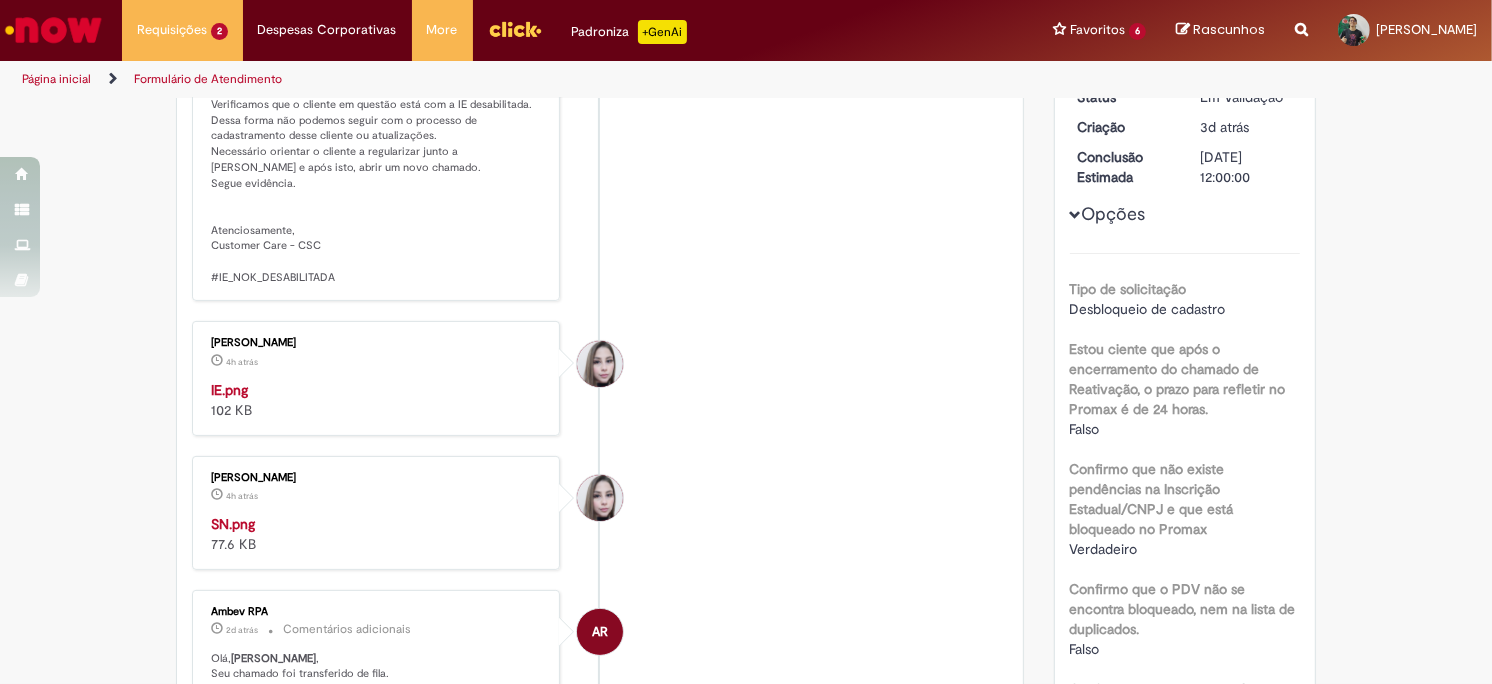 scroll, scrollTop: 111, scrollLeft: 0, axis: vertical 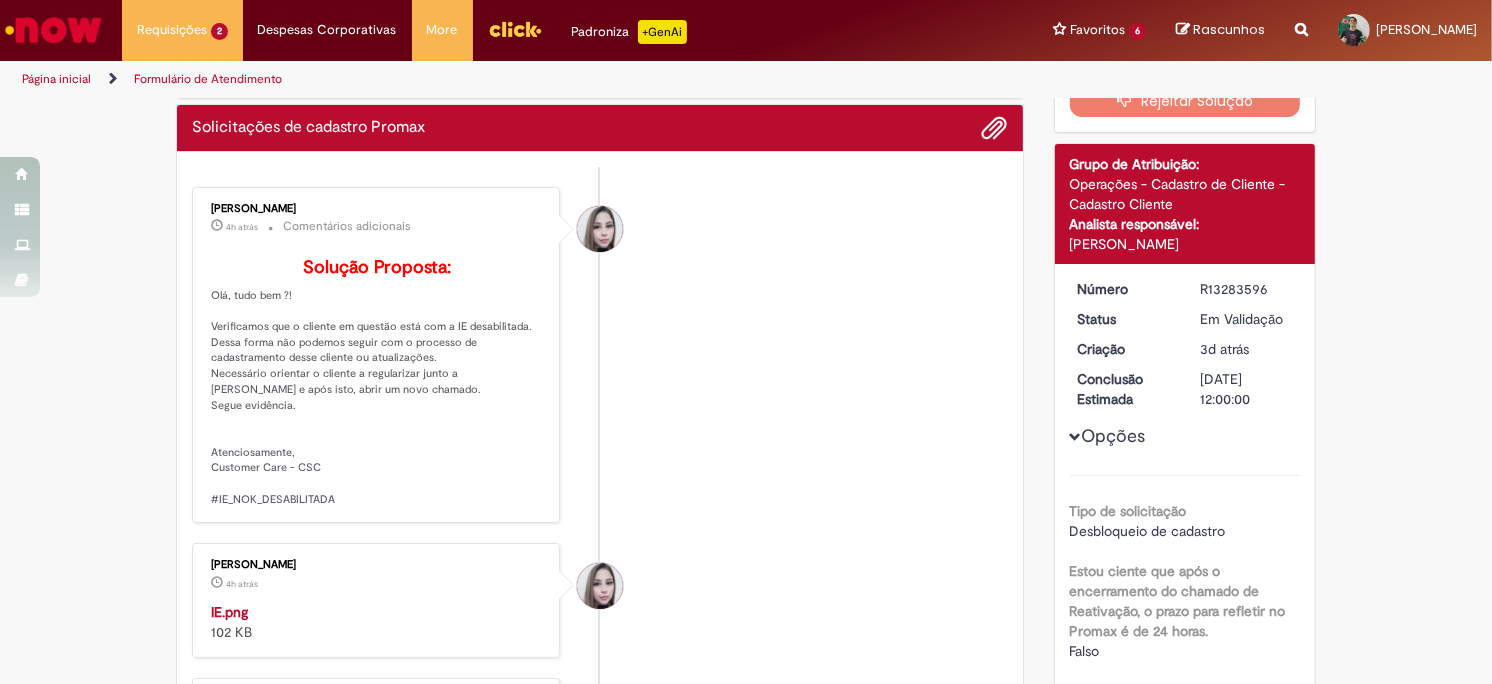 click on "Daniele Aparecida Queiroz
4h atrás 4 horas atrás     Comentários adicionais
Solução Proposta:
Olá, tudo bem ?!
Verificamos que o cliente em questão está com a IE desabilitada. Dessa forma não podemos seguir com o processo de cadastramento desse cliente ou atualizações.
Necessário orientar o cliente a regularizar junto a SEFAZ e após isto, abrir um novo chamado.
Segue evidência.
Atenciosamente,
Customer Care - CSC
#IE_NOK_DESABILITADA" at bounding box center (600, 355) 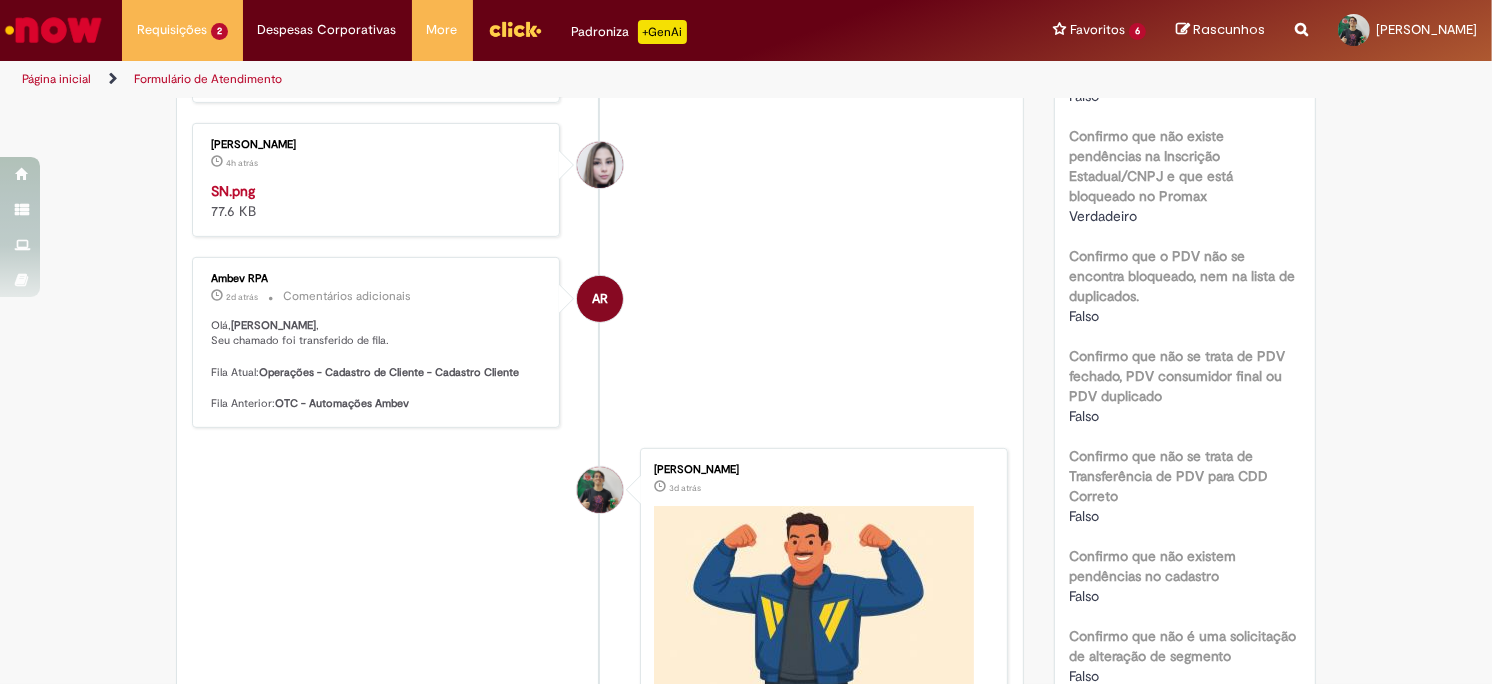 scroll, scrollTop: 111, scrollLeft: 0, axis: vertical 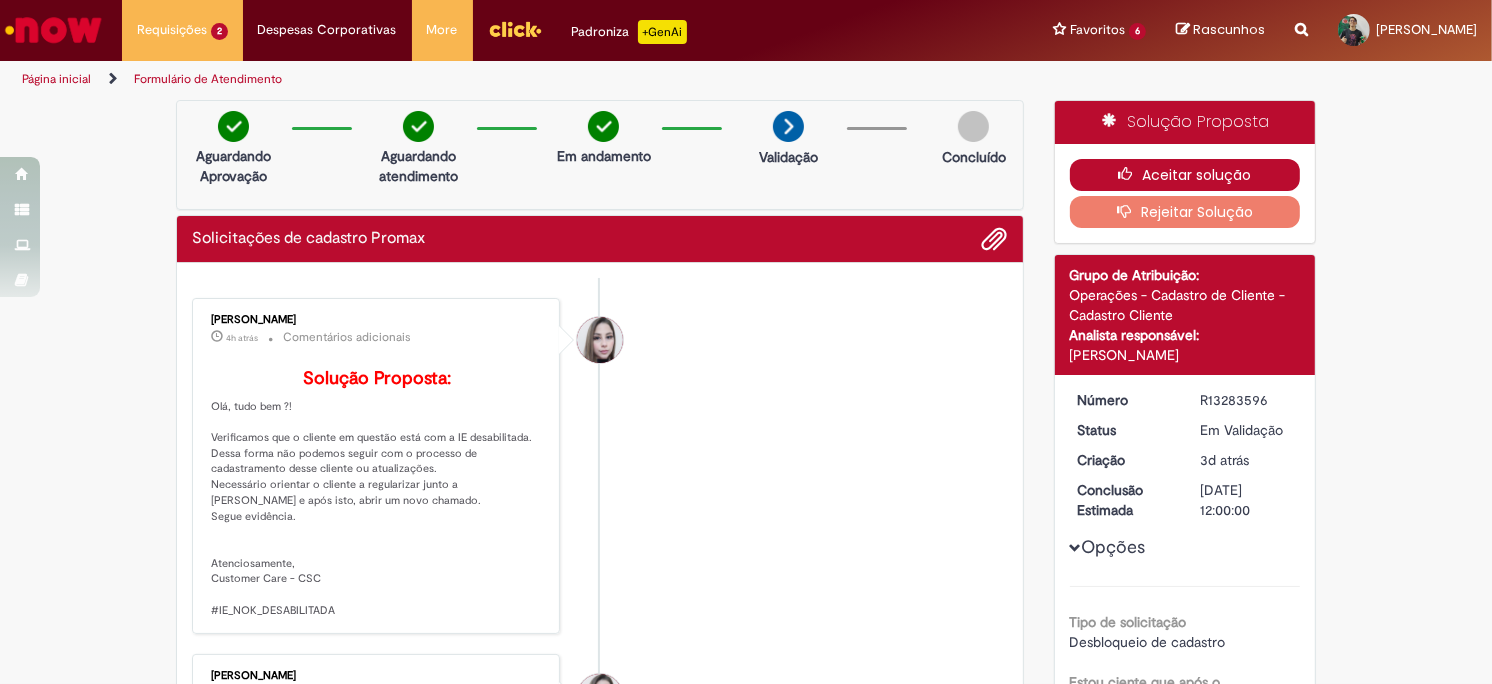 click on "Aceitar solução" at bounding box center [1185, 175] 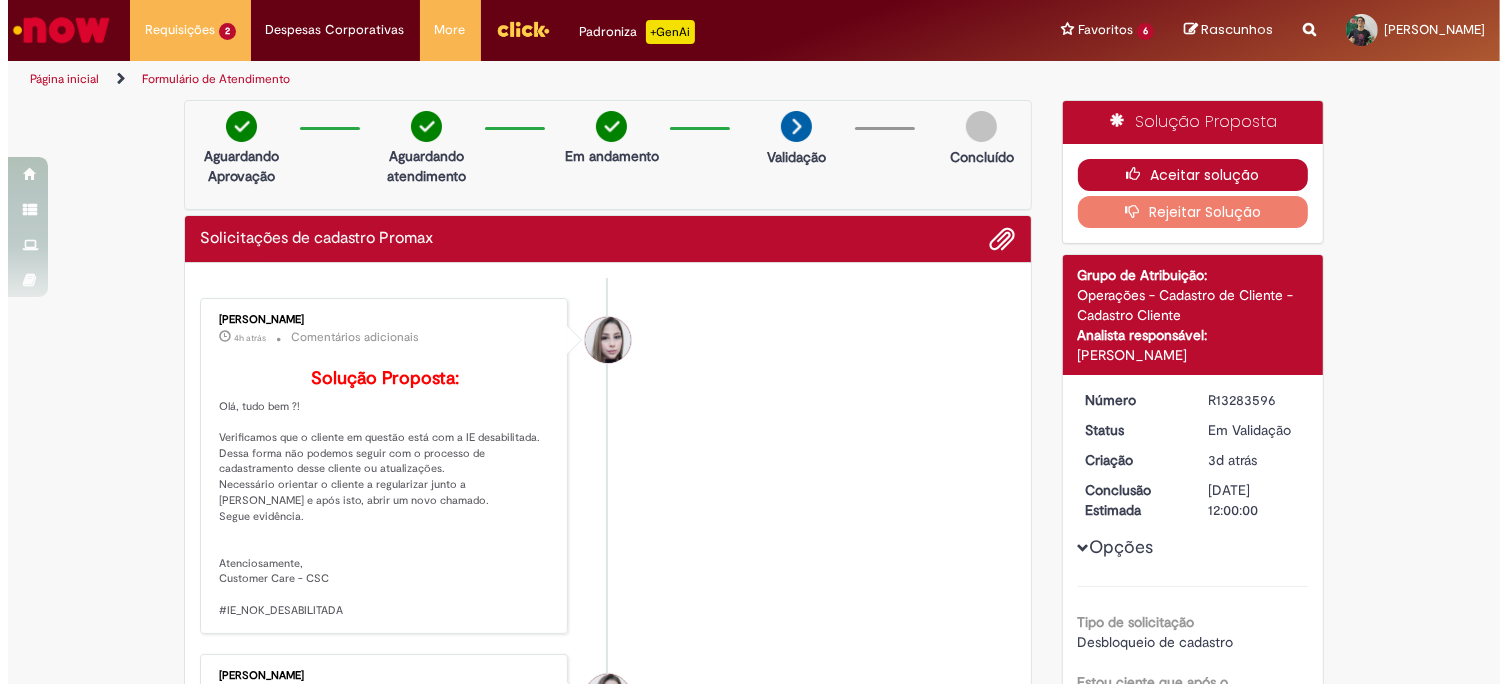 scroll, scrollTop: 111, scrollLeft: 0, axis: vertical 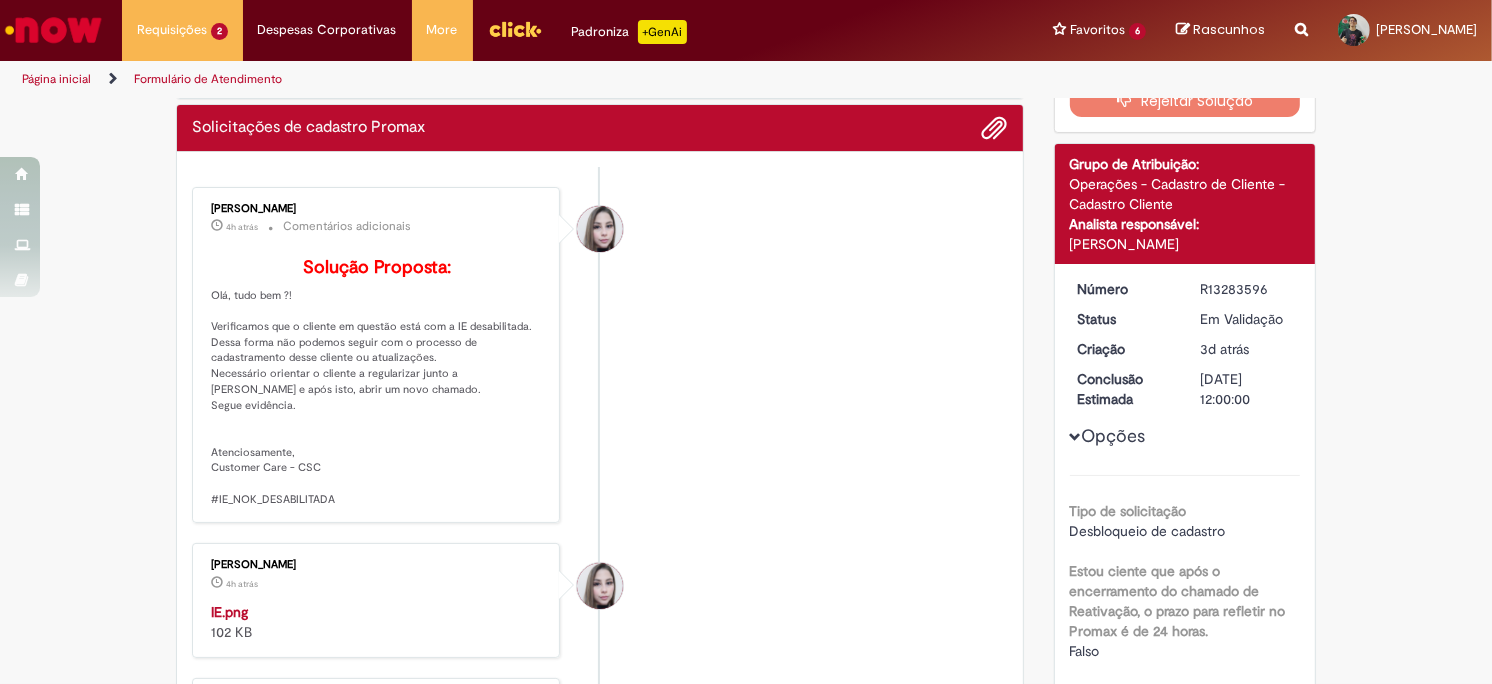 type 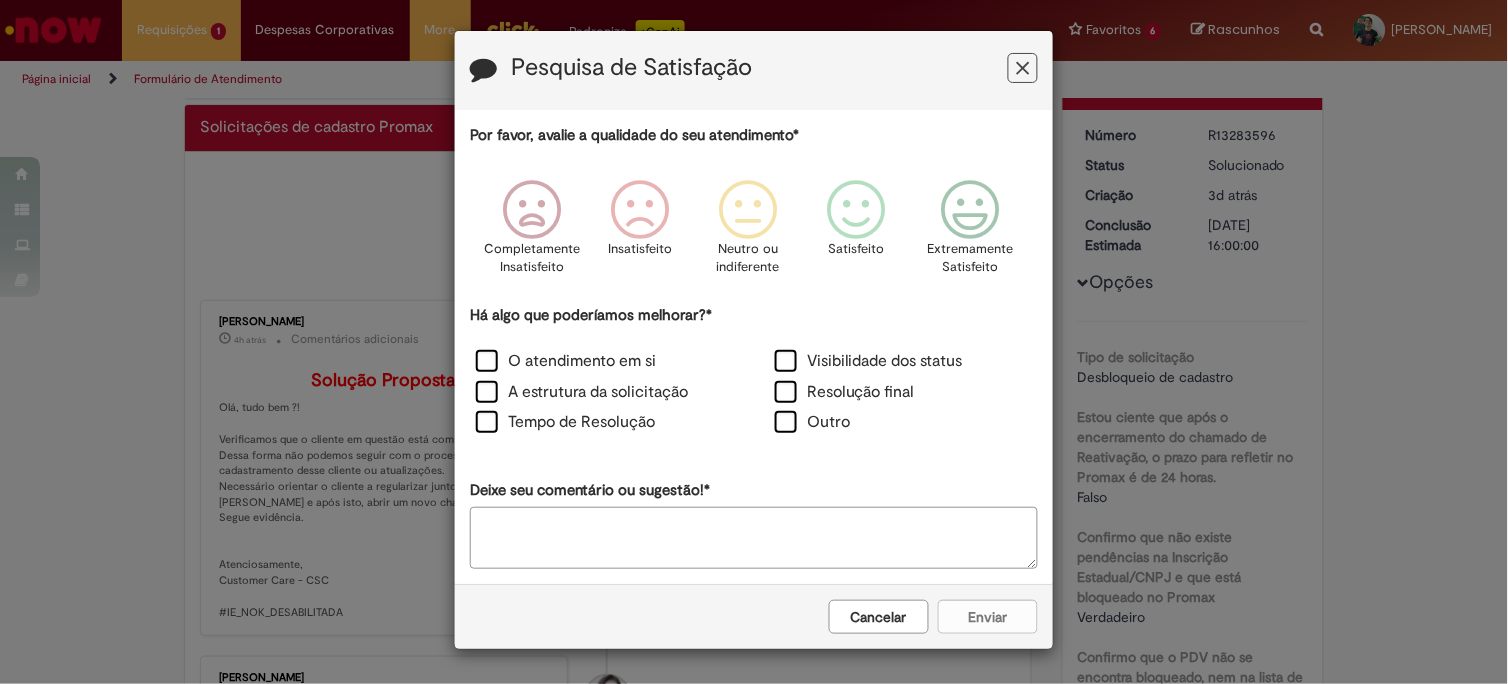 click at bounding box center [970, 210] 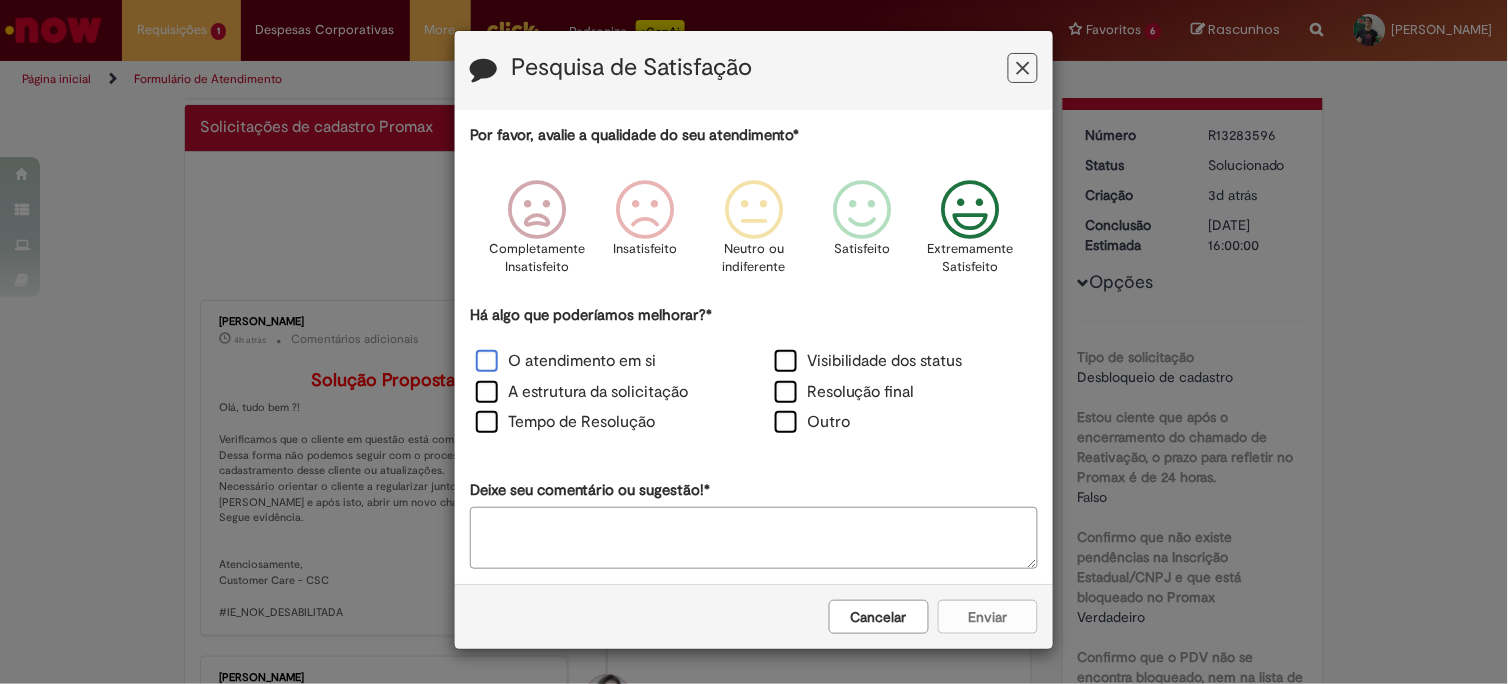 click on "O atendimento em si" at bounding box center (604, 363) 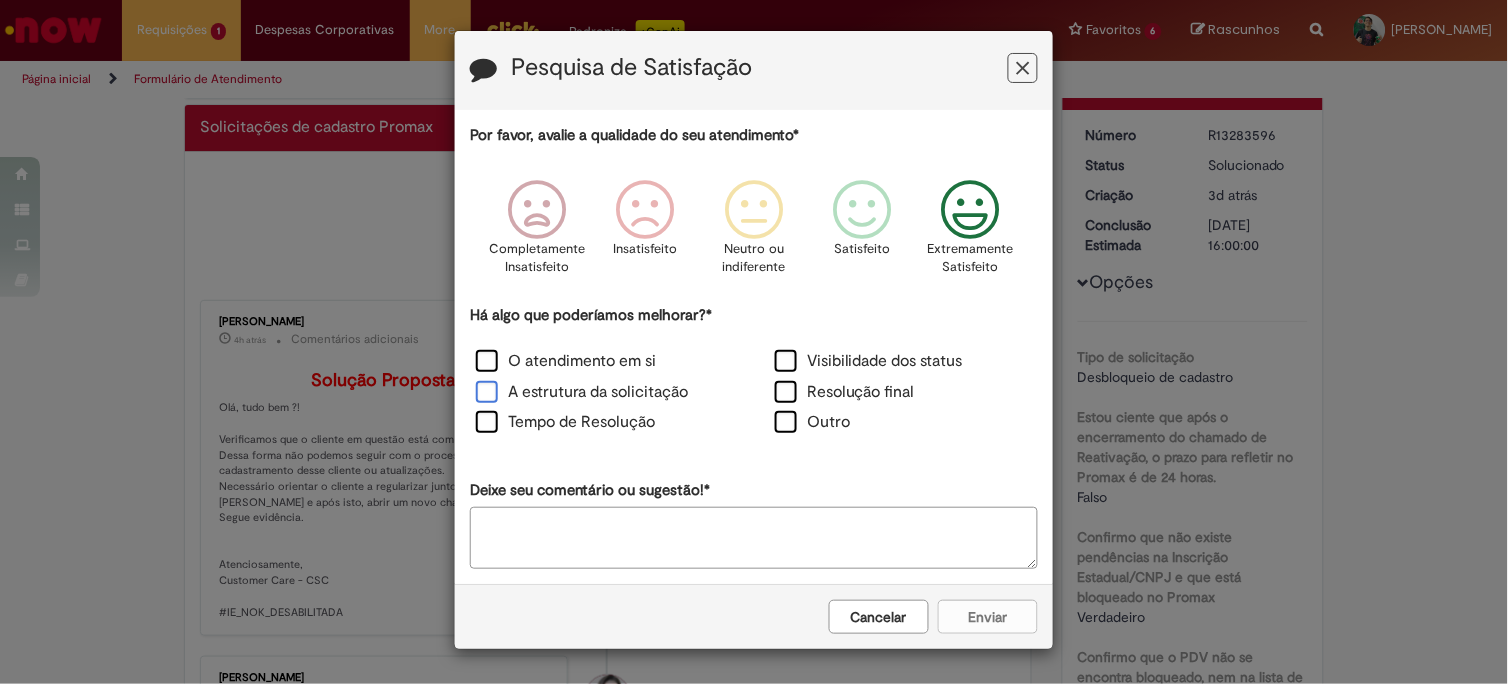 click on "A estrutura da solicitação" at bounding box center [582, 392] 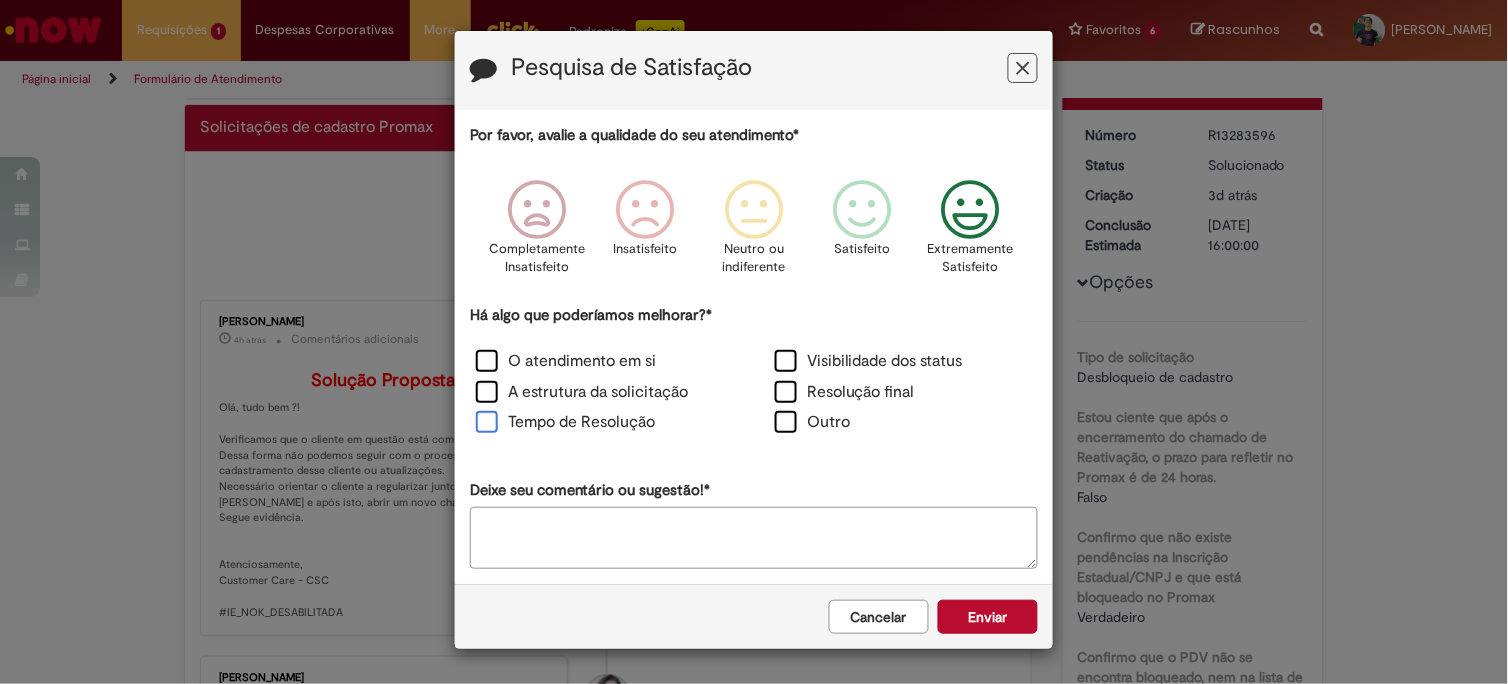 click on "Tempo de Resolução" at bounding box center (565, 422) 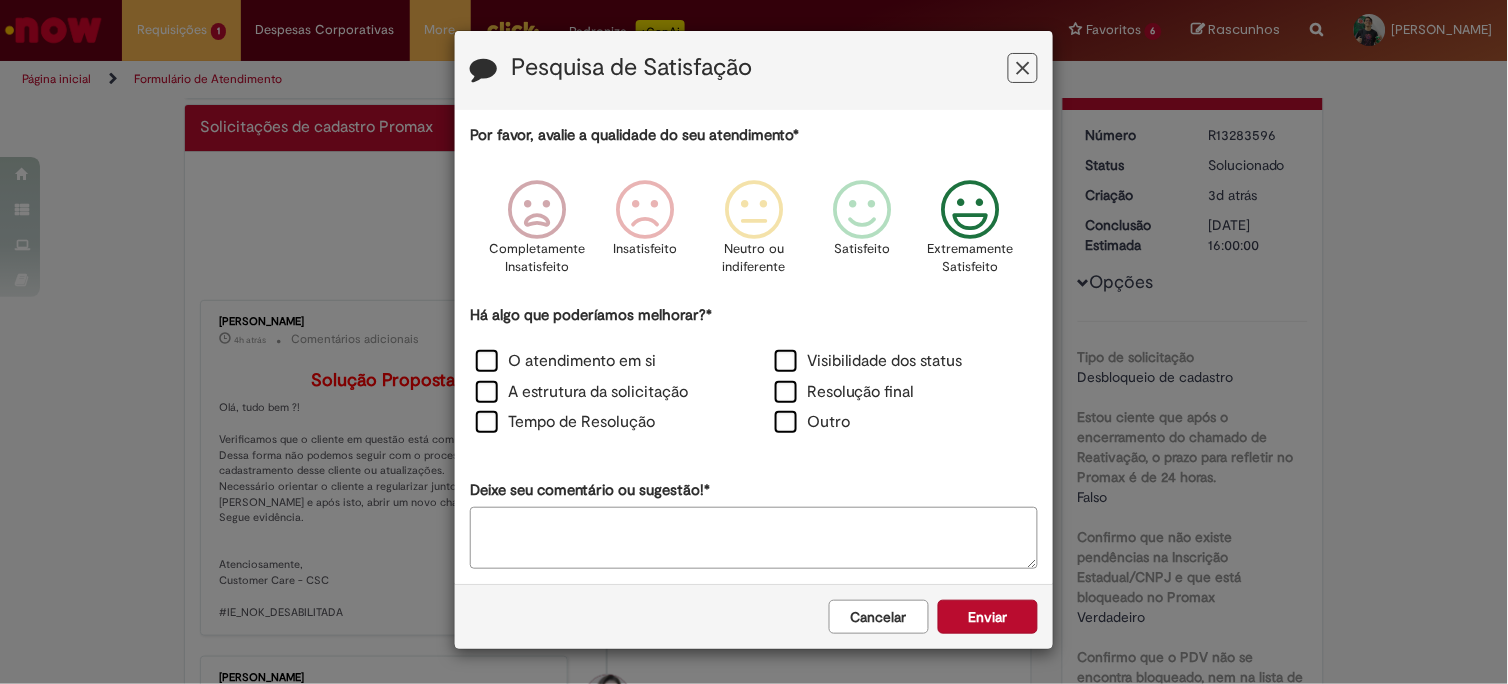 click on "O atendimento em si" at bounding box center (604, 363) 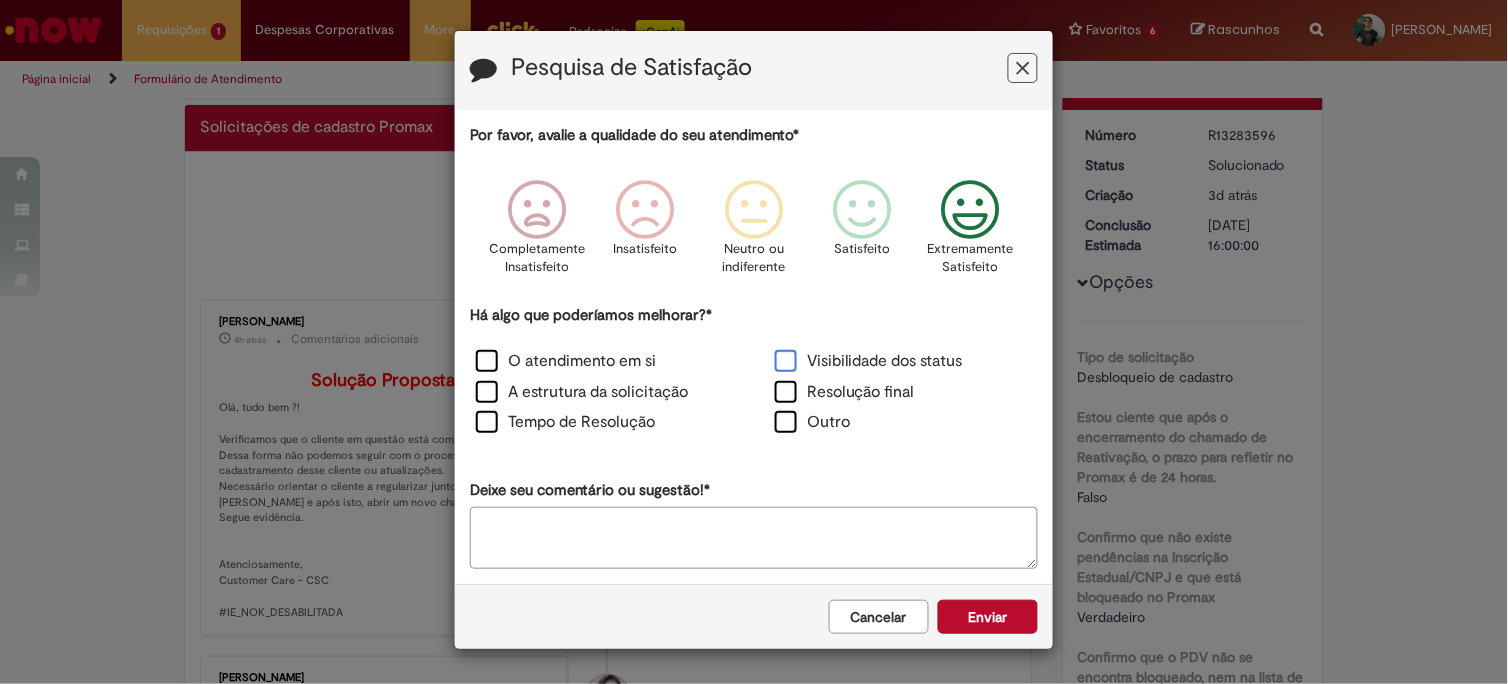 click on "Visibilidade dos status" at bounding box center [869, 361] 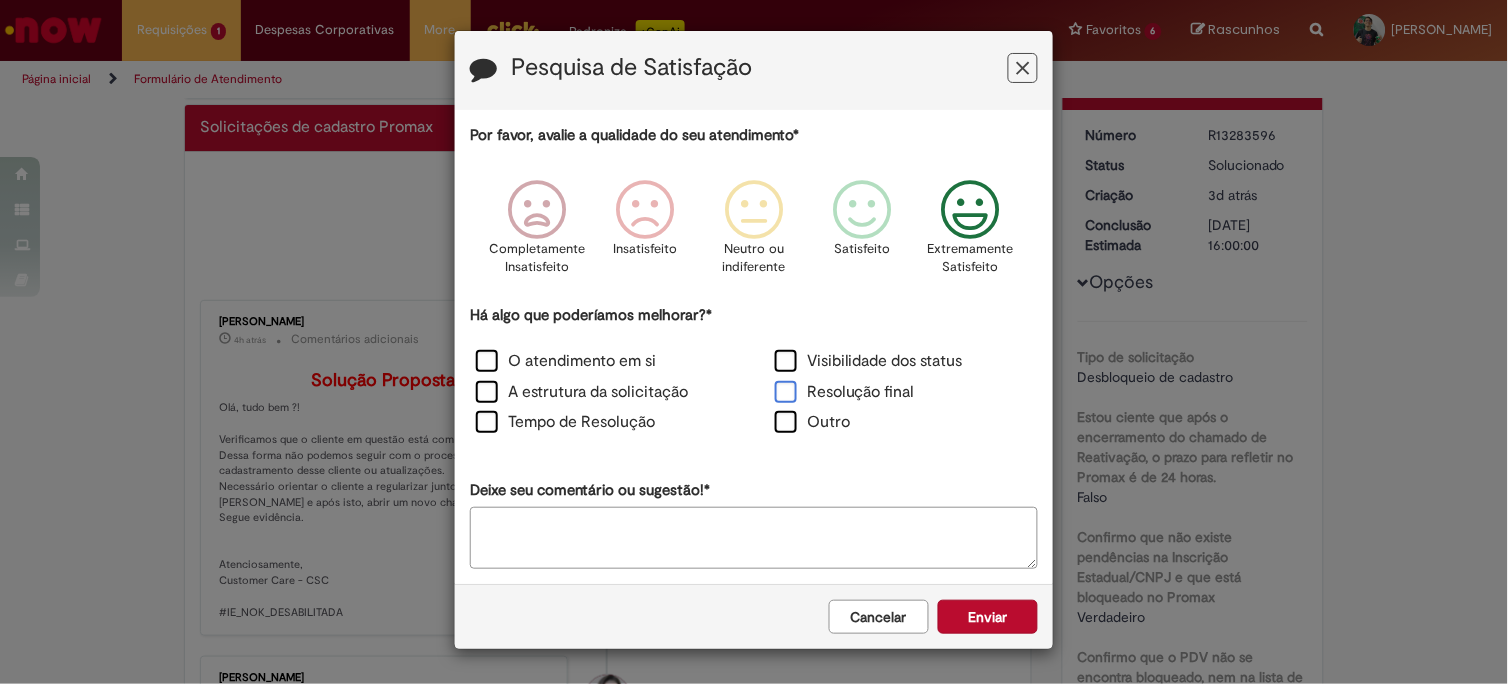click on "Resolução final" at bounding box center [845, 392] 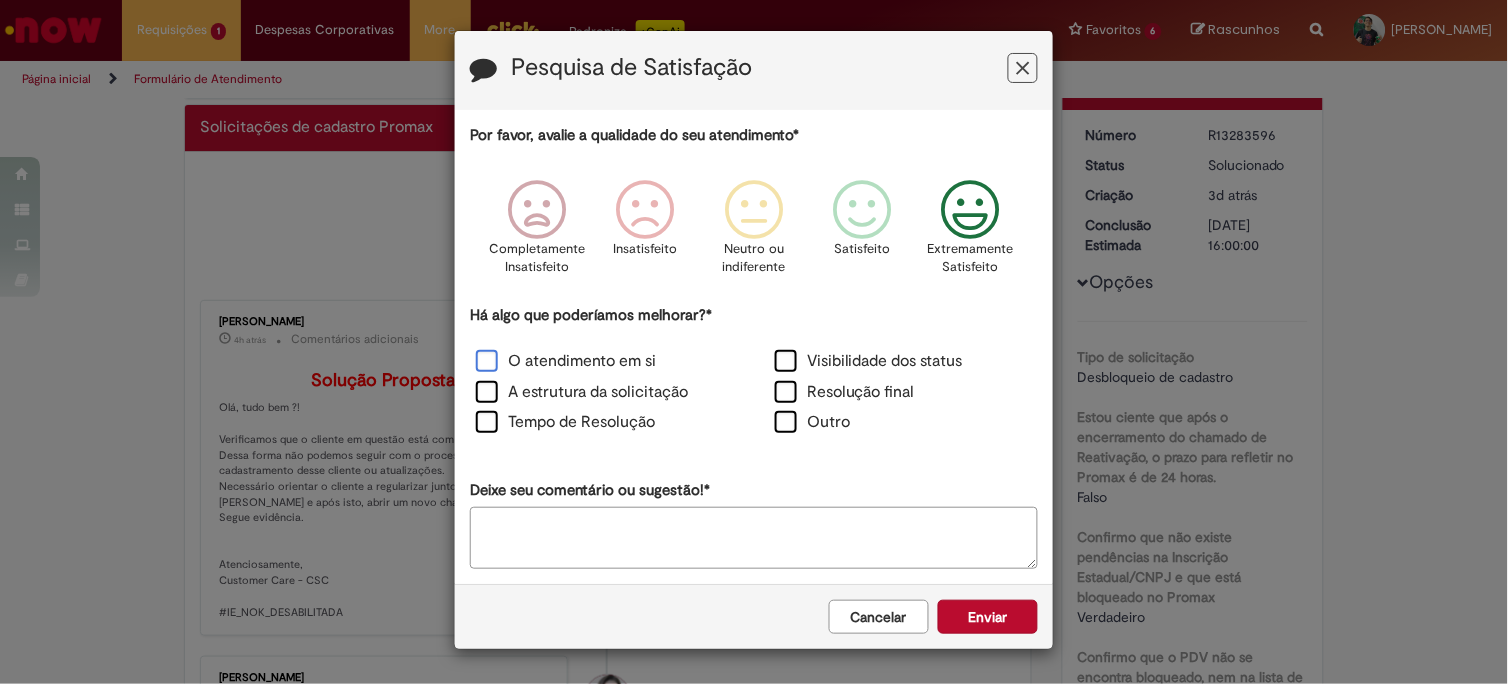 click on "O atendimento em si" at bounding box center (566, 361) 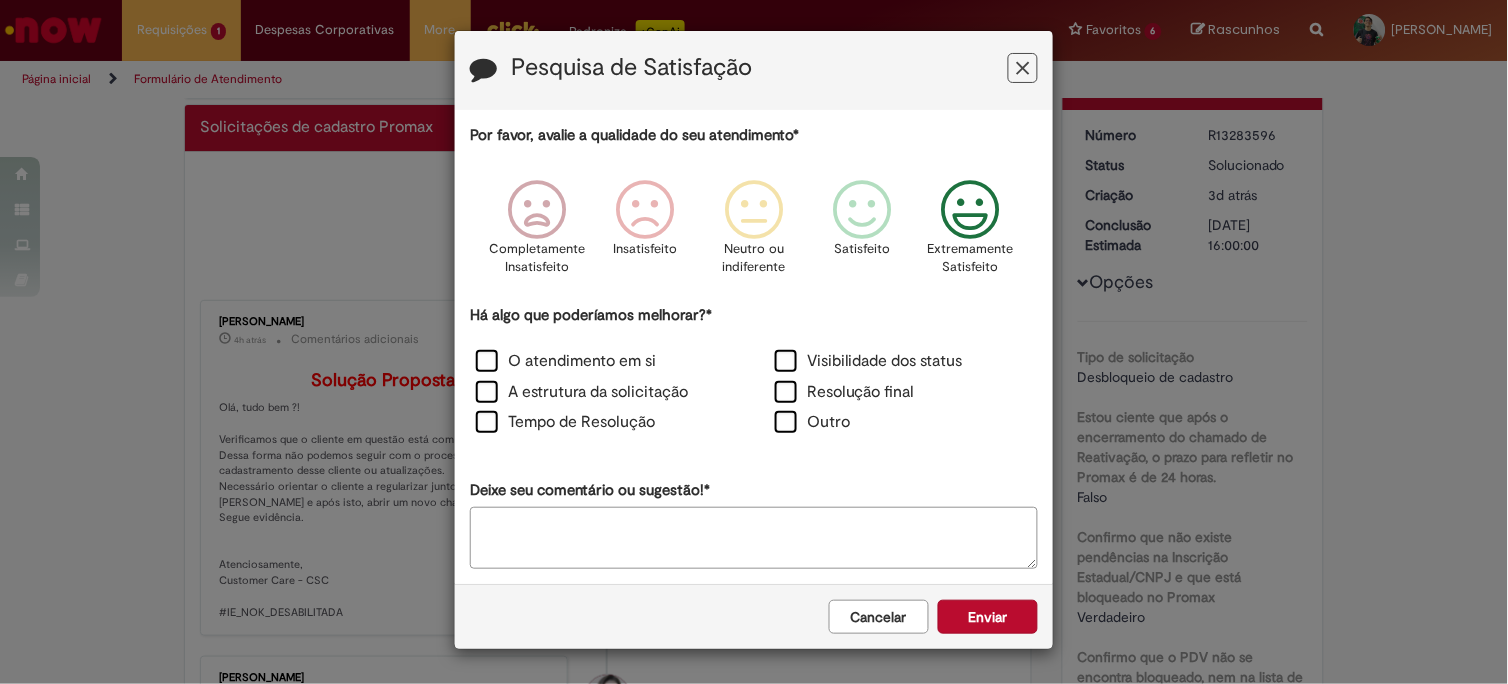 click on "Deixe seu comentário ou sugestão!*" at bounding box center [754, 538] 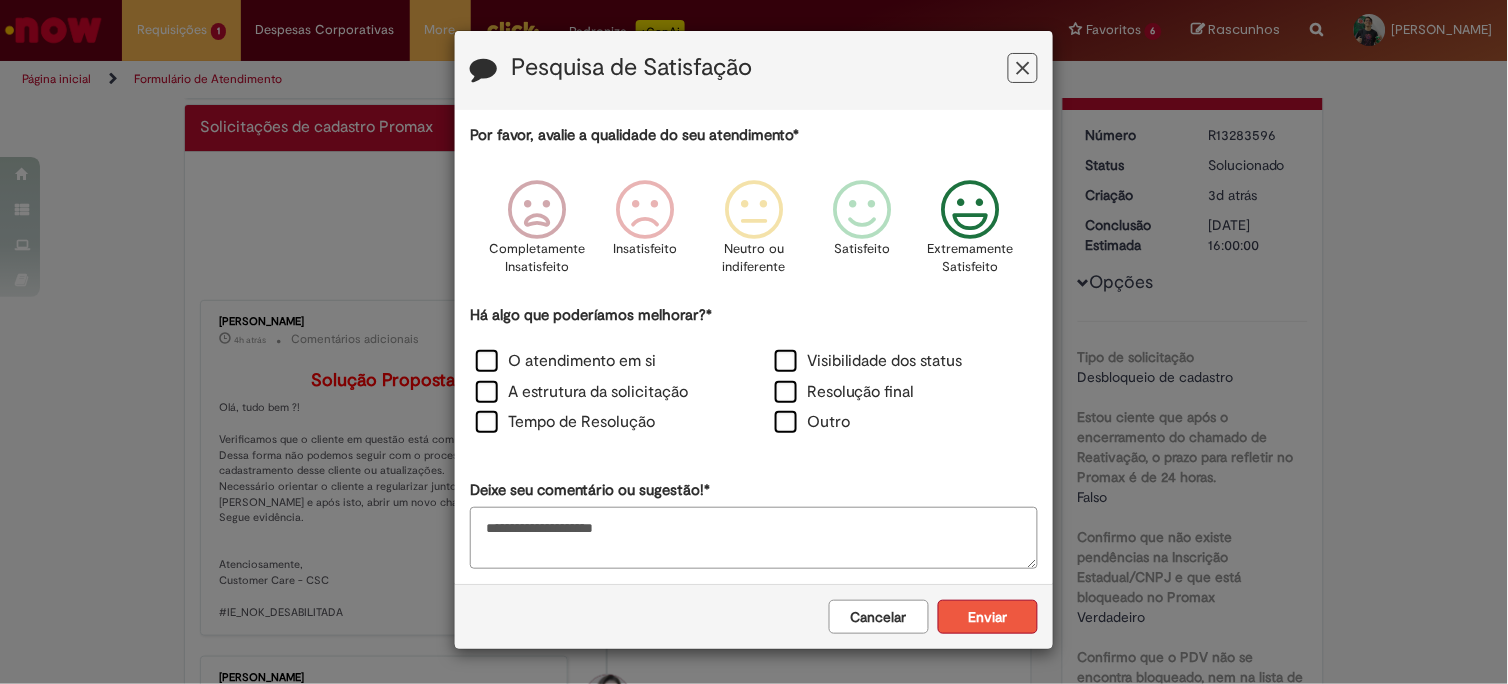 type on "**********" 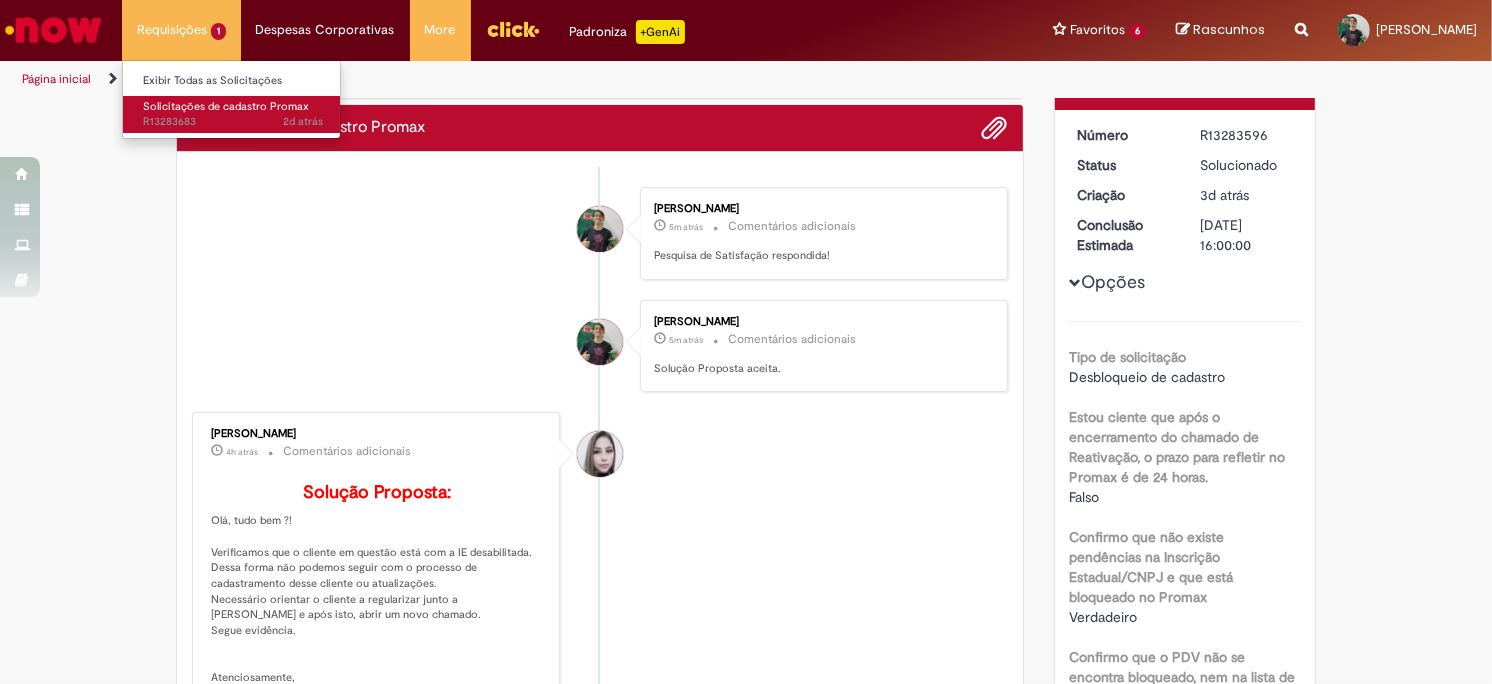 click on "Solicitações de cadastro Promax" at bounding box center [226, 106] 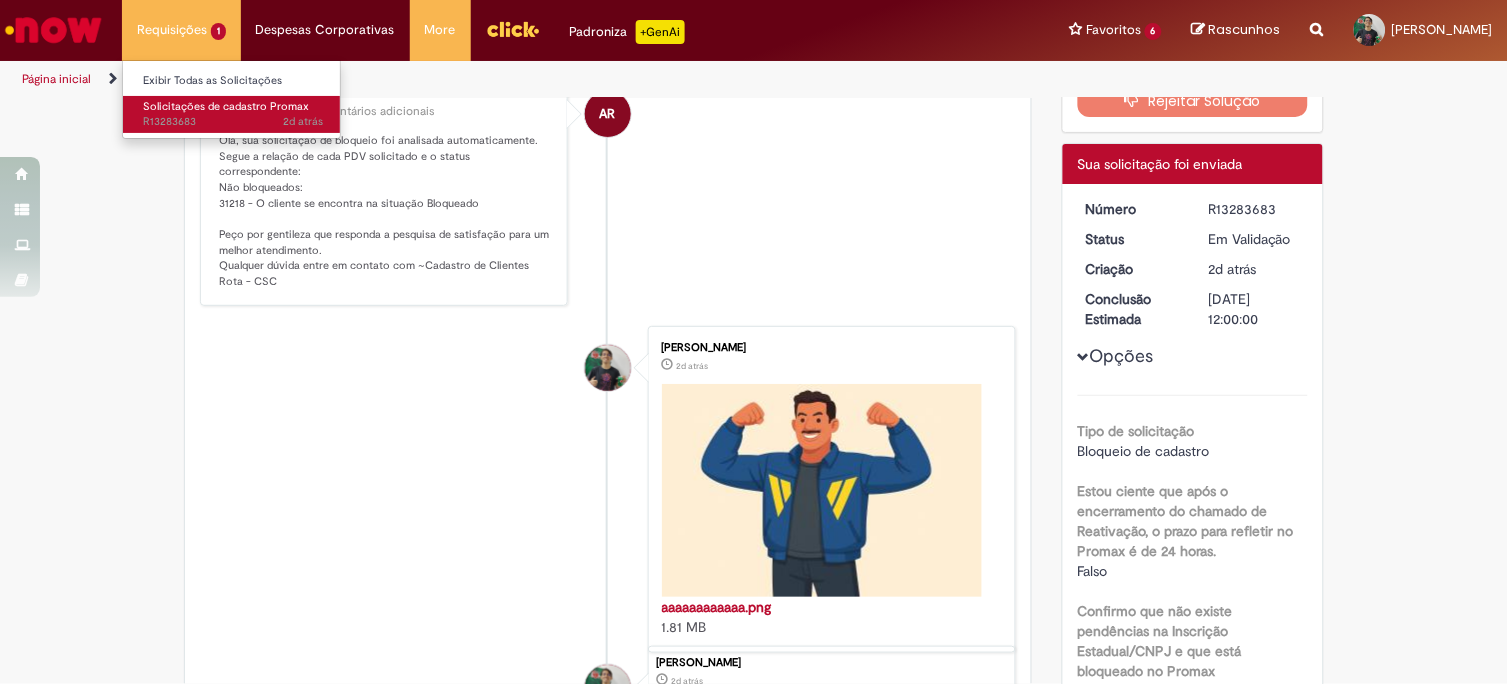 scroll, scrollTop: 0, scrollLeft: 0, axis: both 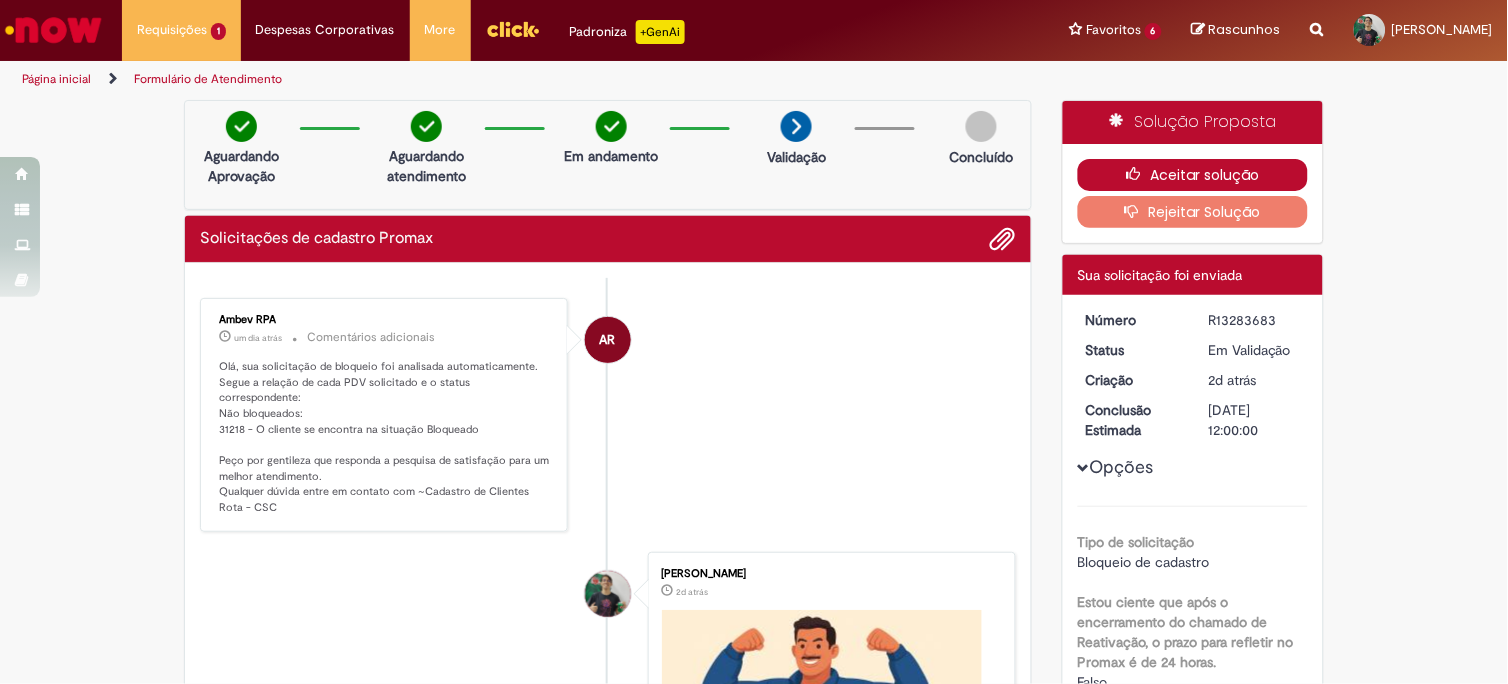 click at bounding box center (1138, 174) 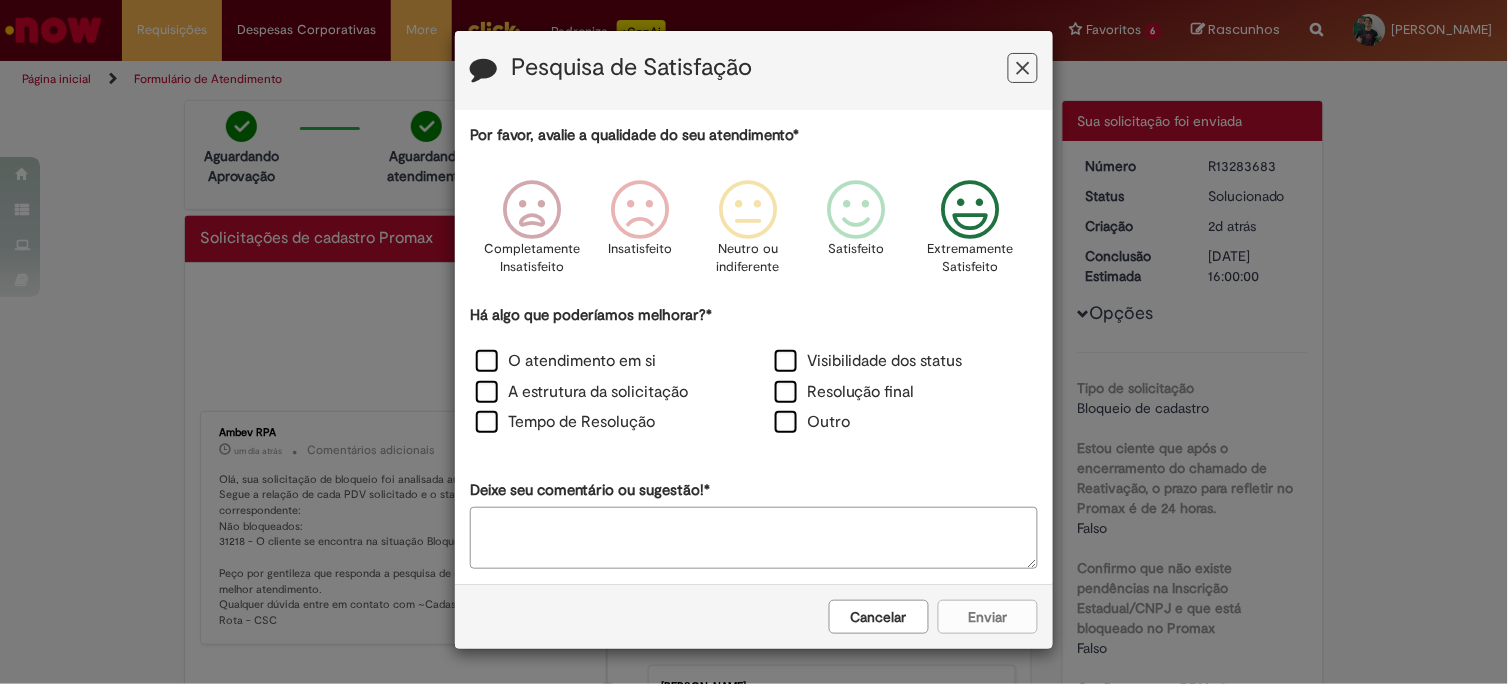 drag, startPoint x: 938, startPoint y: 225, endPoint x: 907, endPoint y: 244, distance: 36.359318 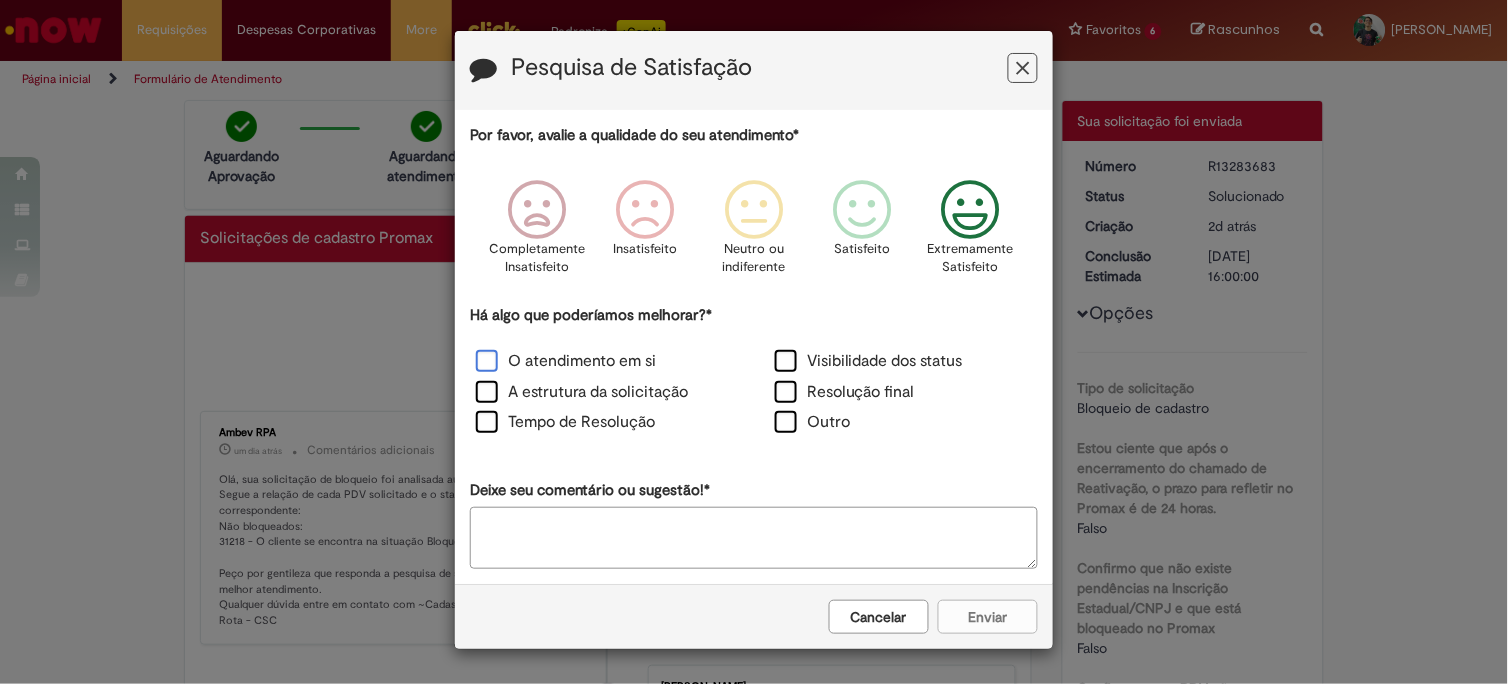 click on "O atendimento em si" at bounding box center [566, 361] 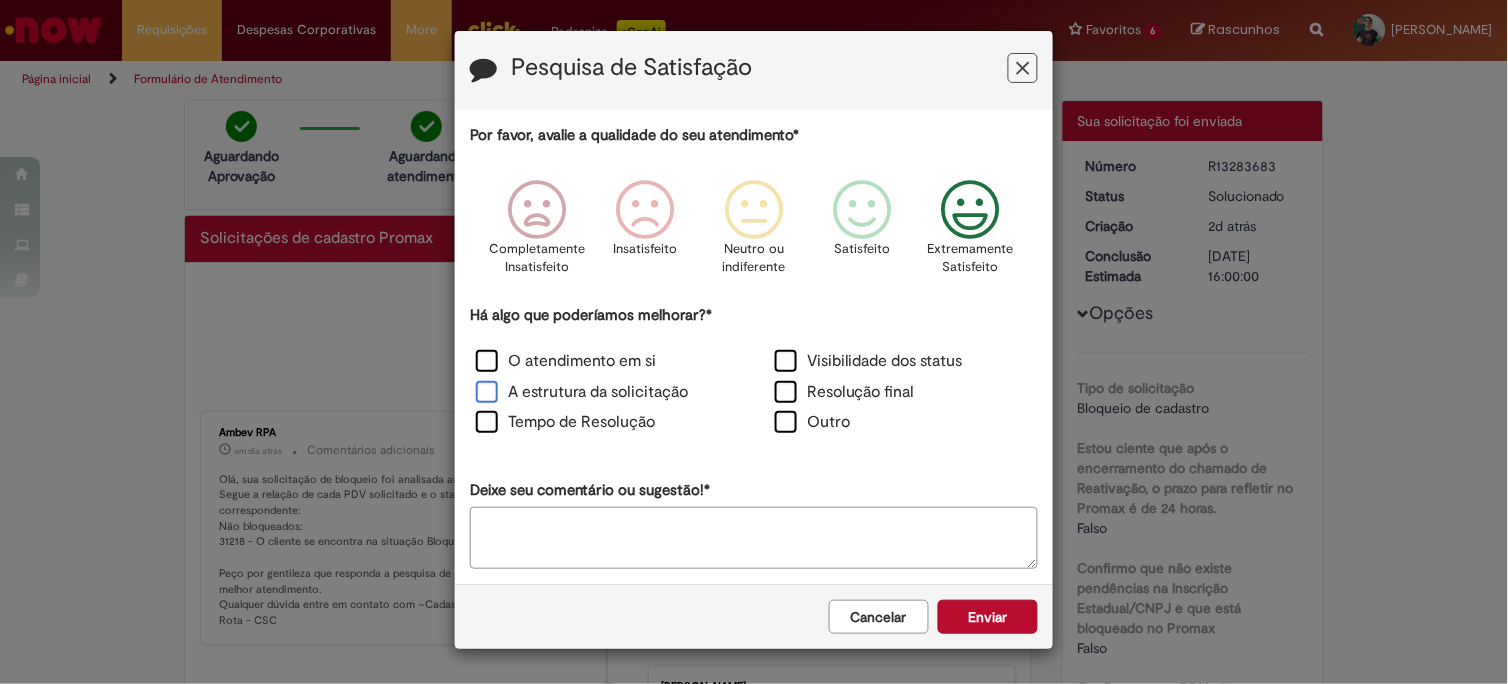 drag, startPoint x: 477, startPoint y: 398, endPoint x: 478, endPoint y: 410, distance: 12.0415945 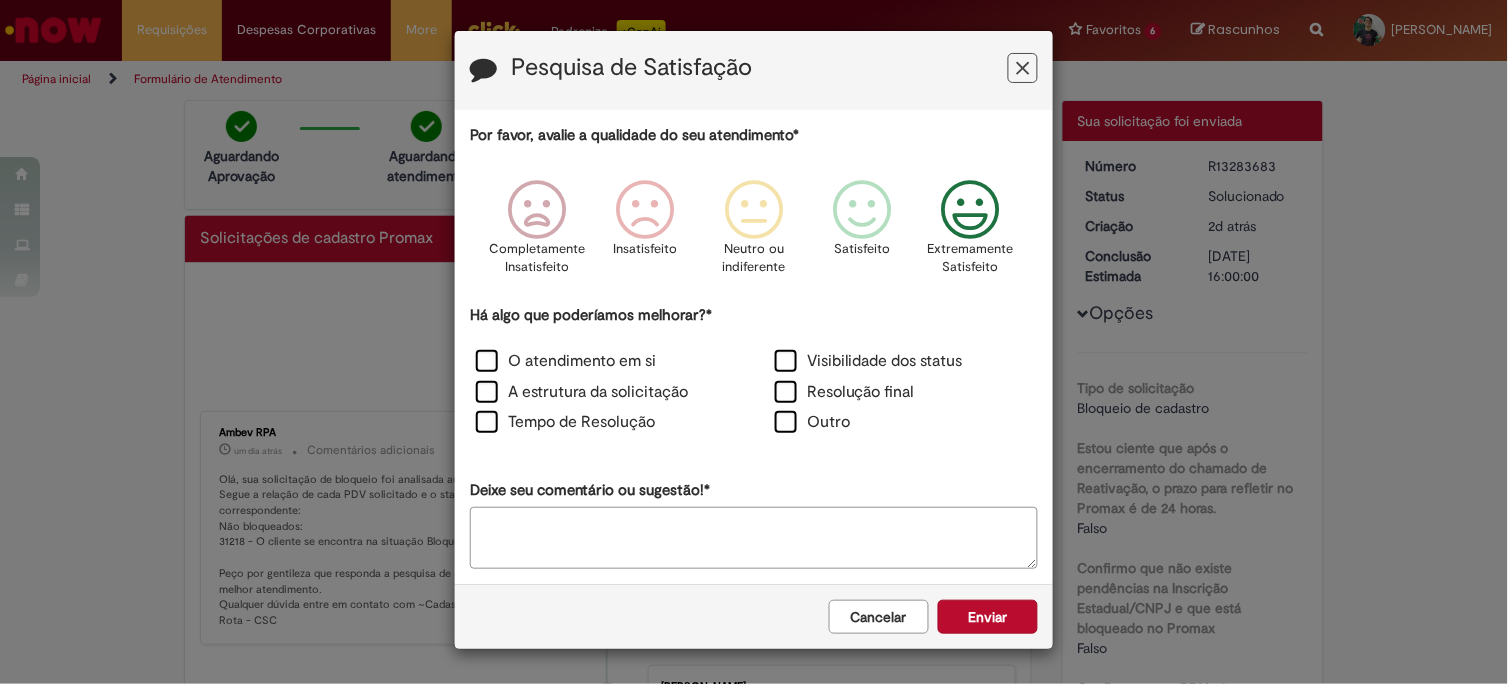 click on "A estrutura da solicitação" at bounding box center (582, 392) 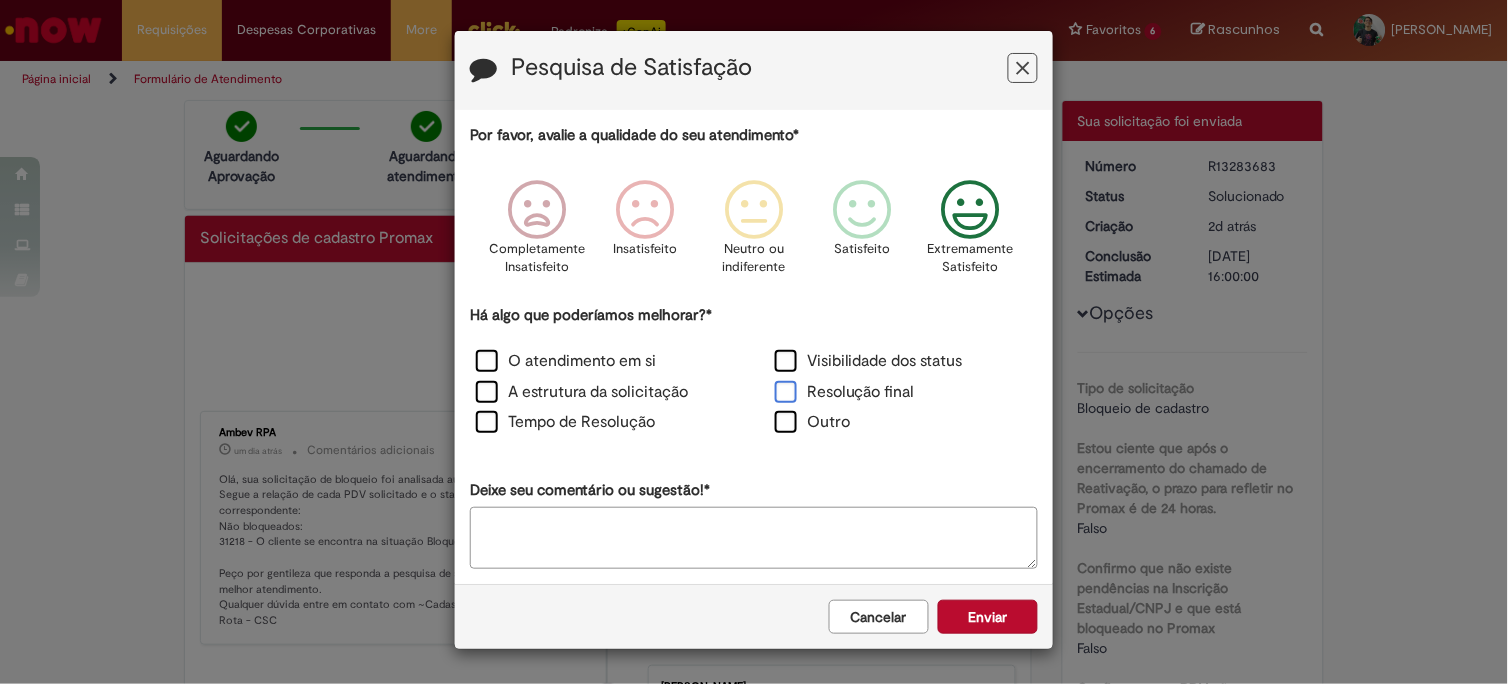click on "Resolução final" at bounding box center (845, 392) 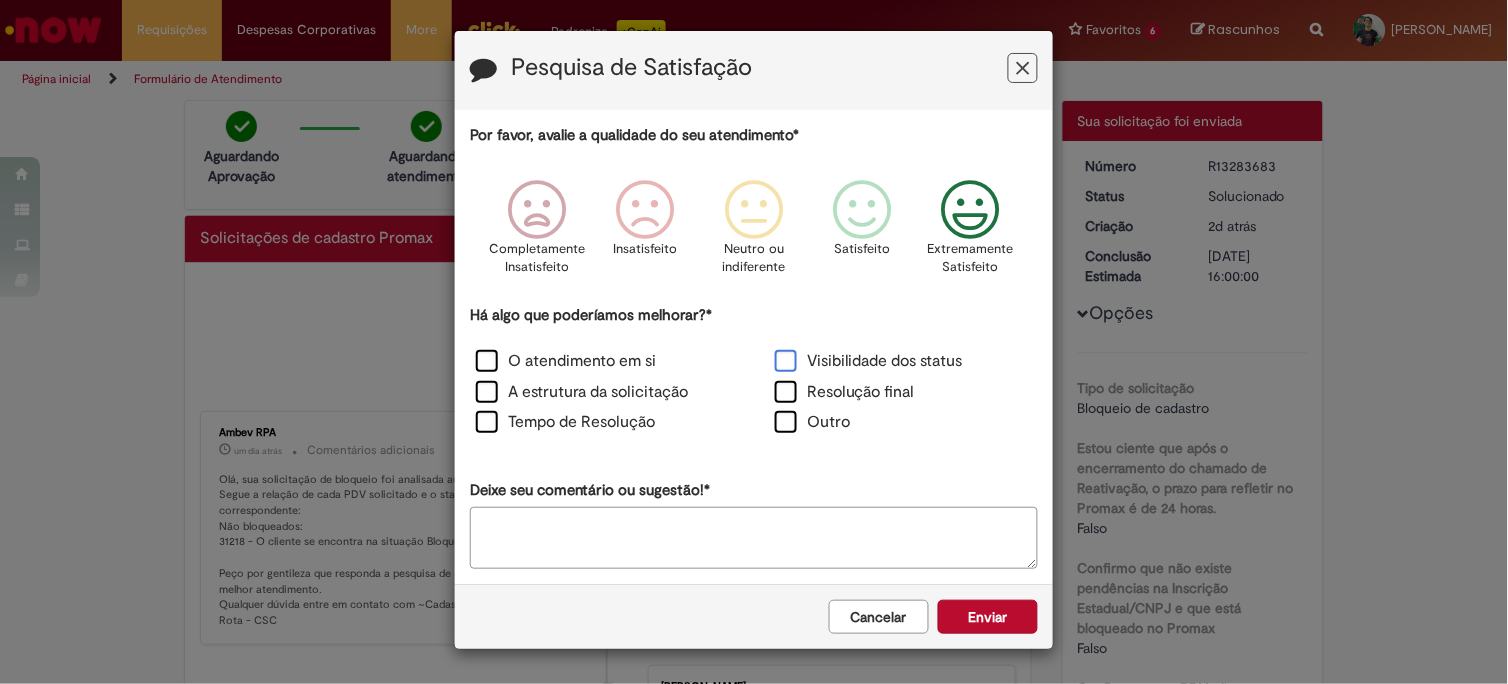 click on "Visibilidade dos status" at bounding box center (869, 361) 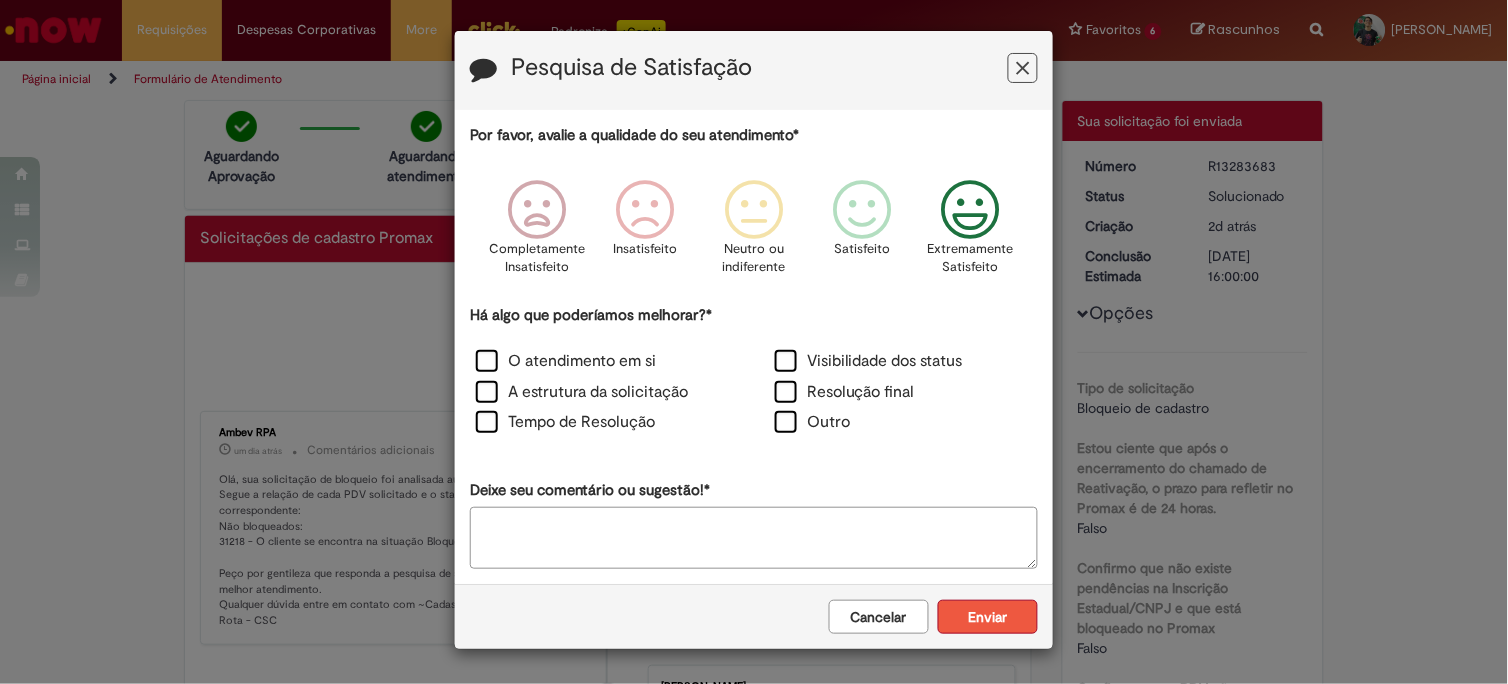 click on "Enviar" at bounding box center (988, 617) 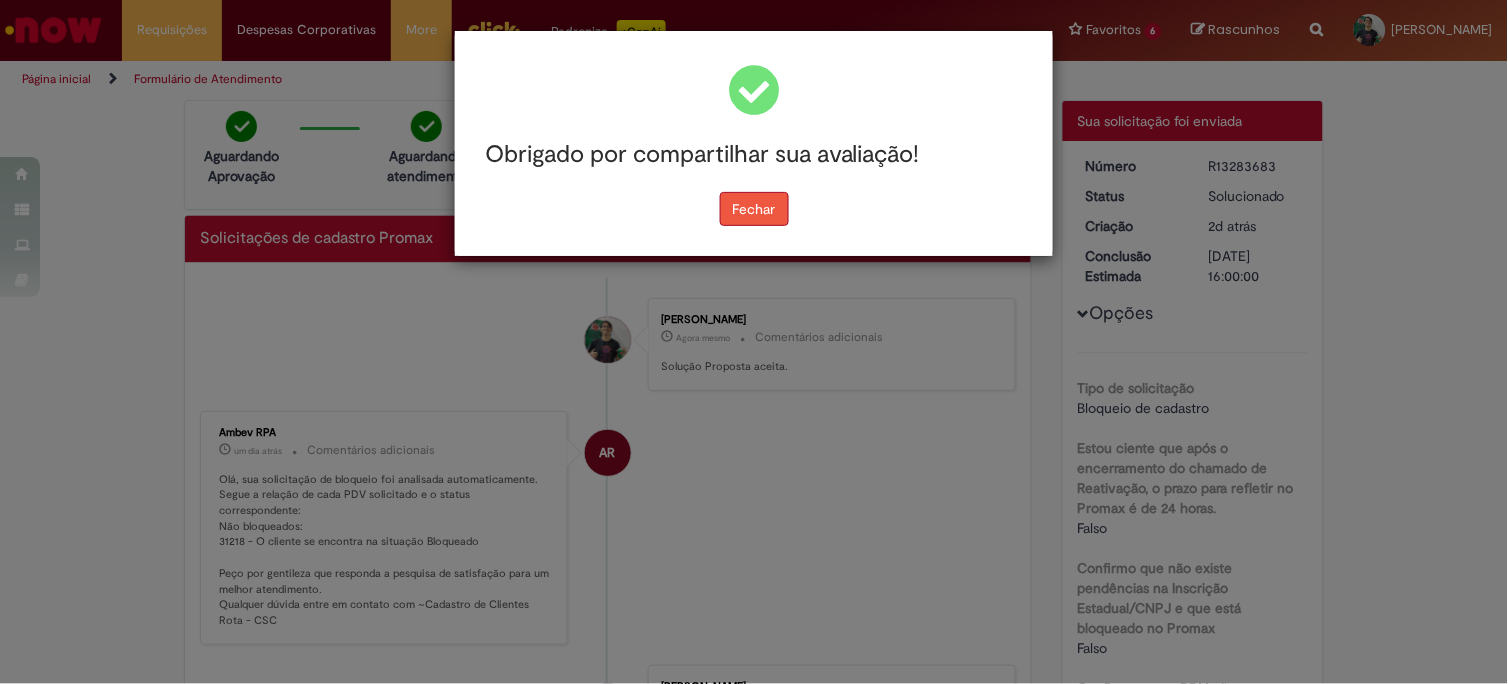 click on "Fechar" at bounding box center (754, 209) 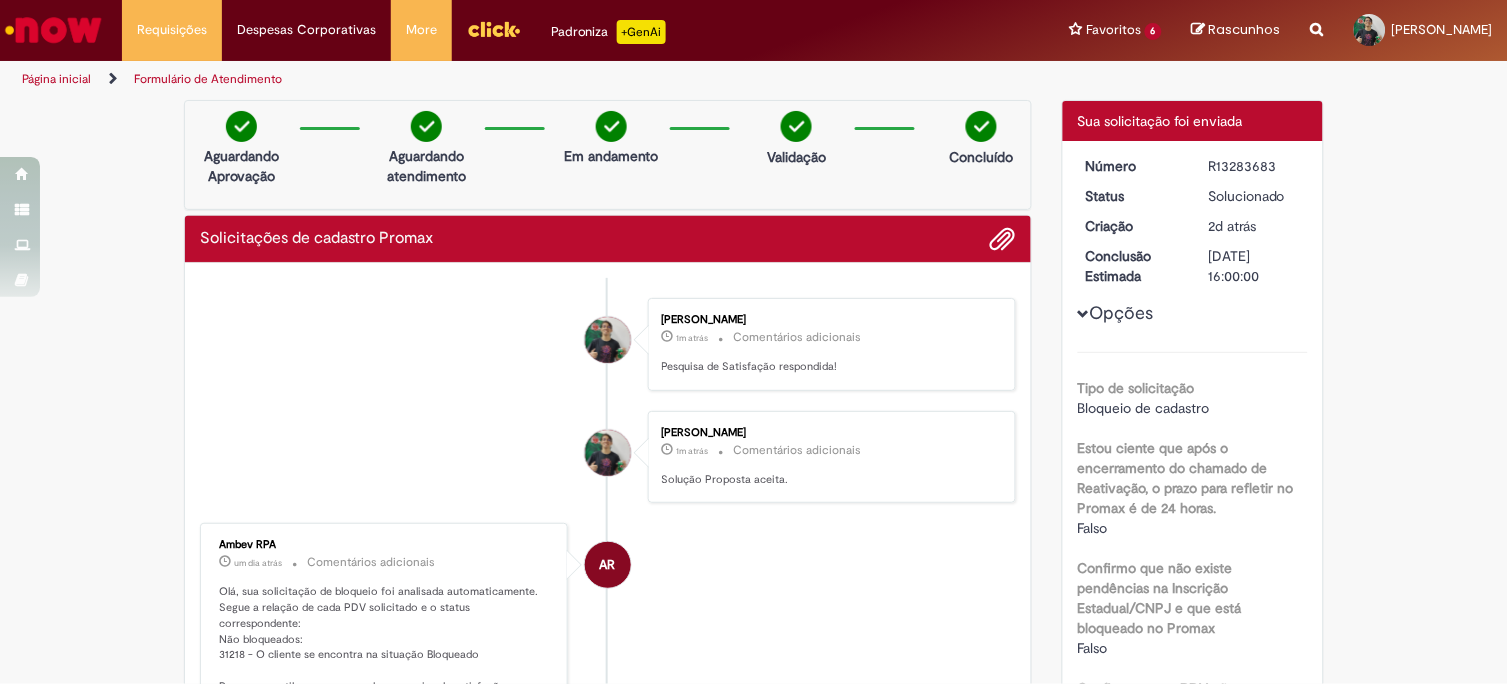 click on "Conclusão Estimada" at bounding box center (1132, 266) 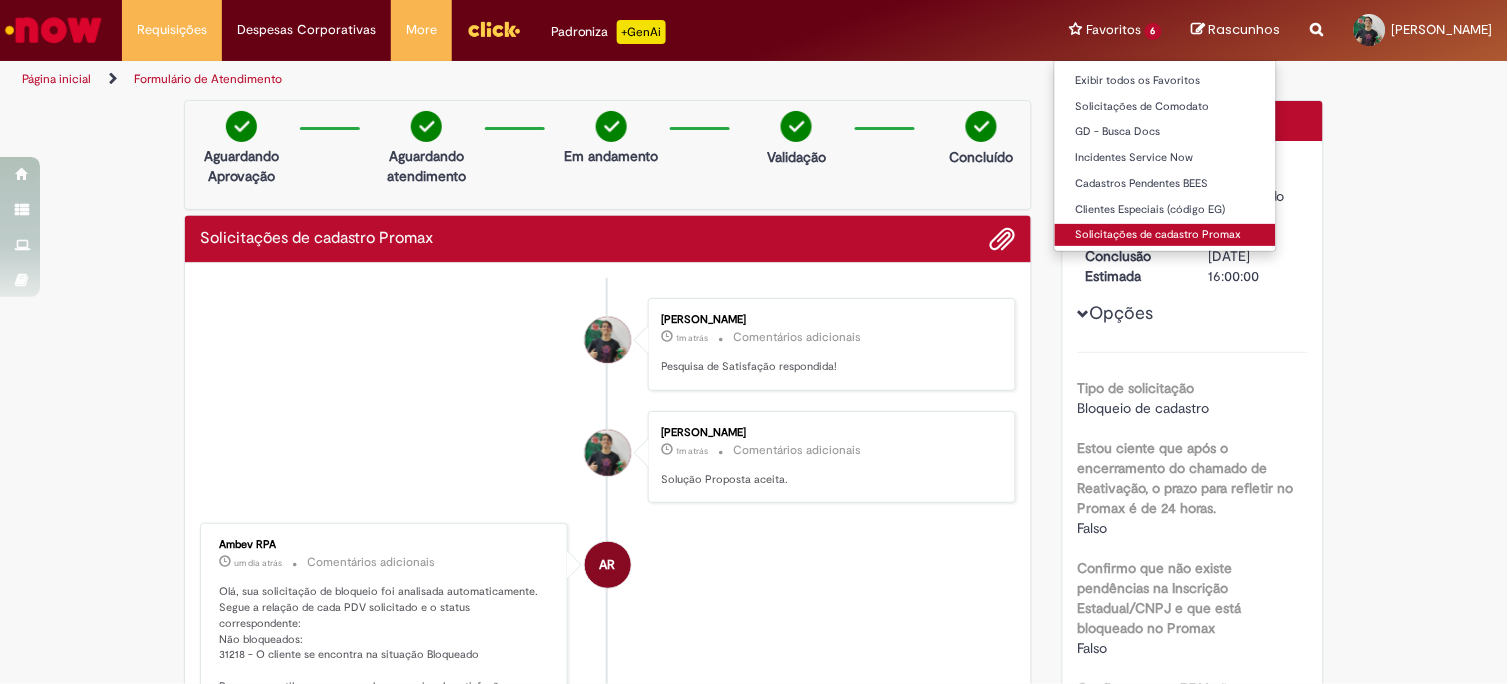 click on "Solicitações de cadastro Promax" at bounding box center (1165, 235) 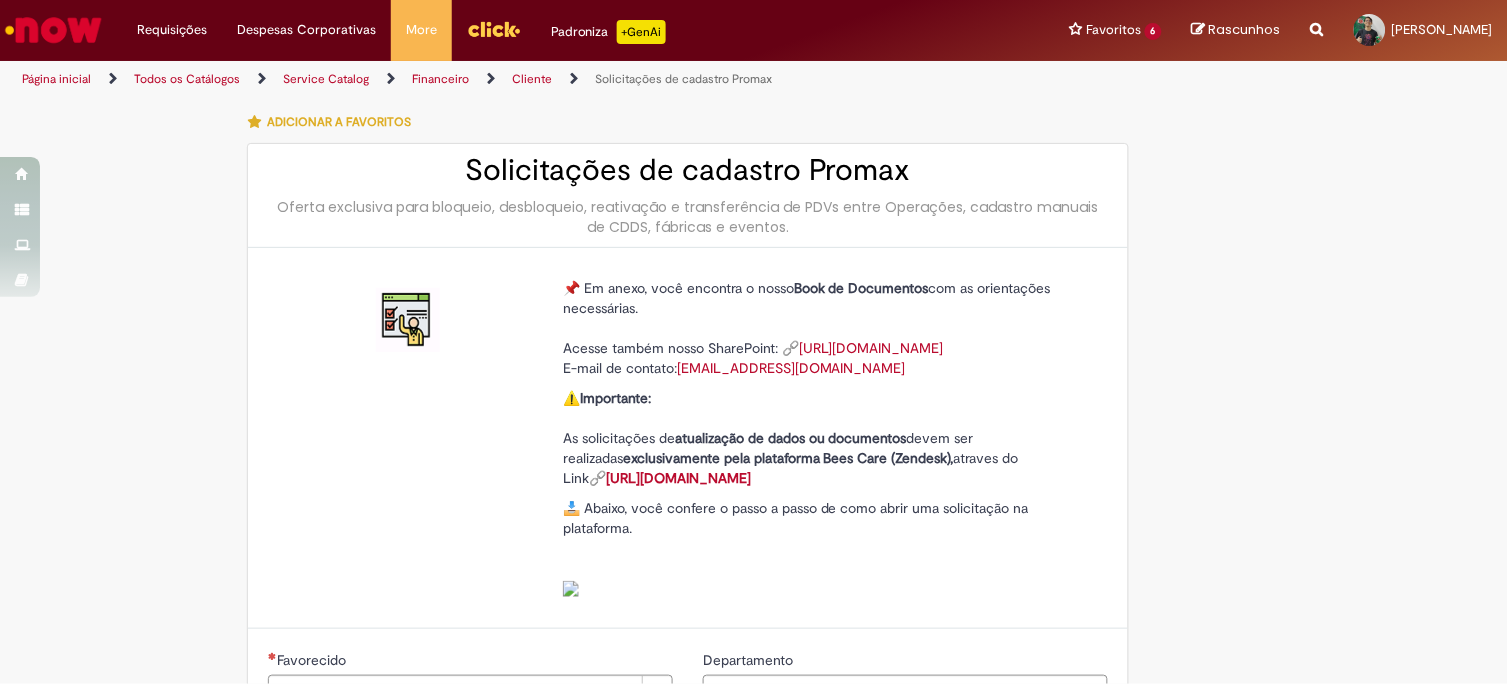 type on "********" 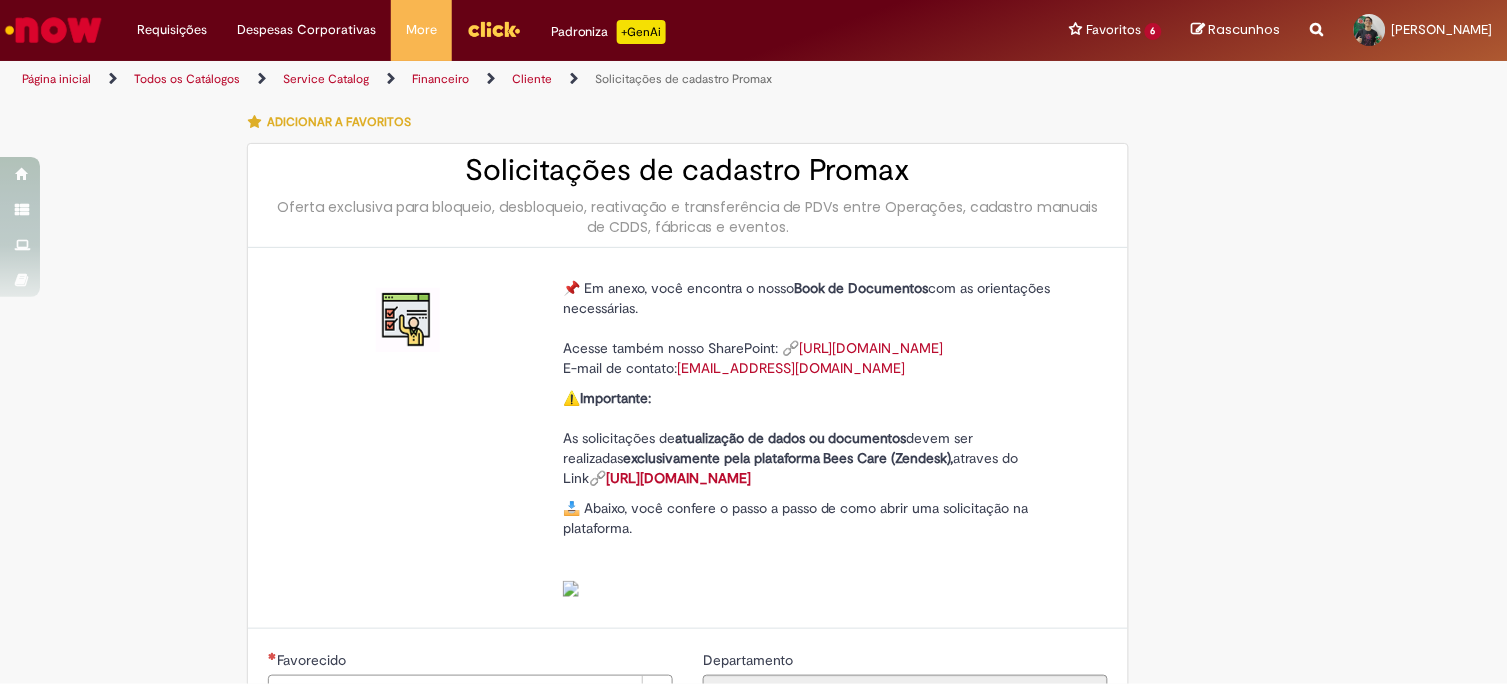 type on "**********" 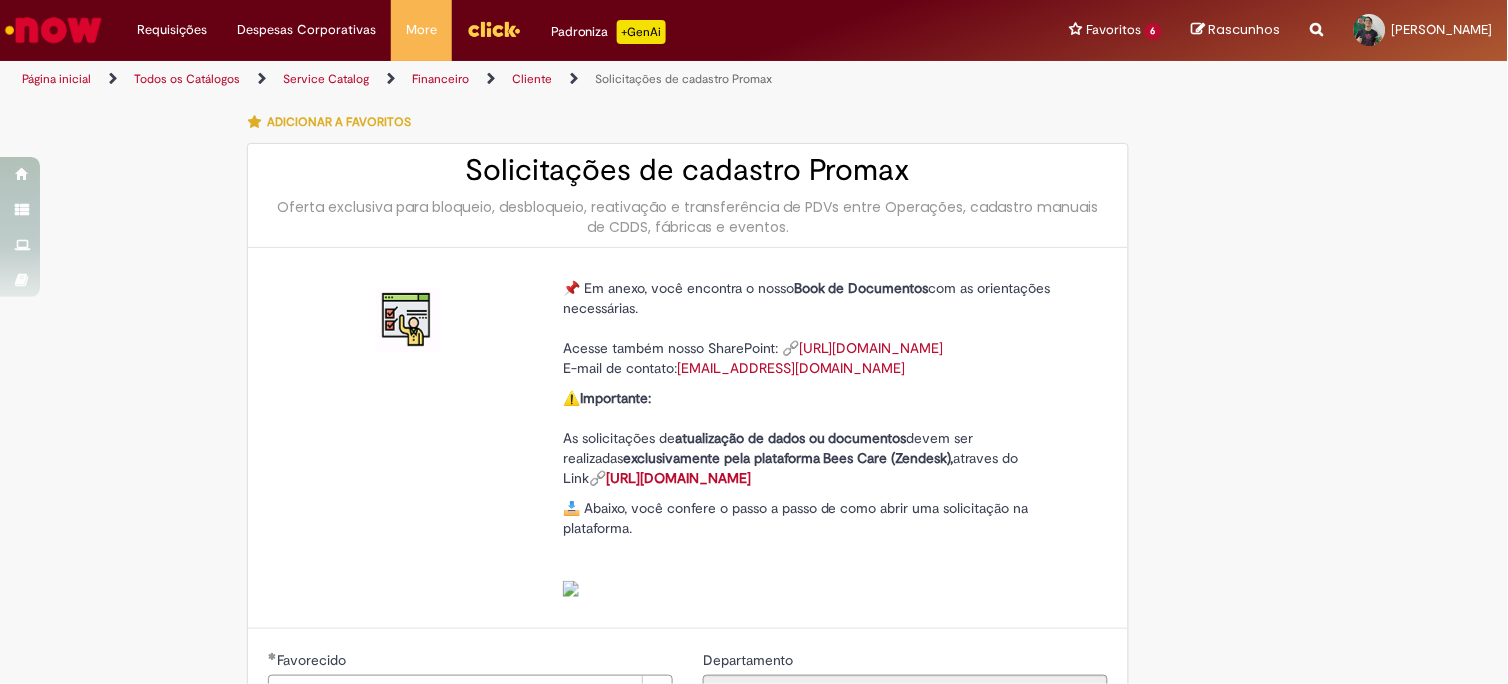 type on "**********" 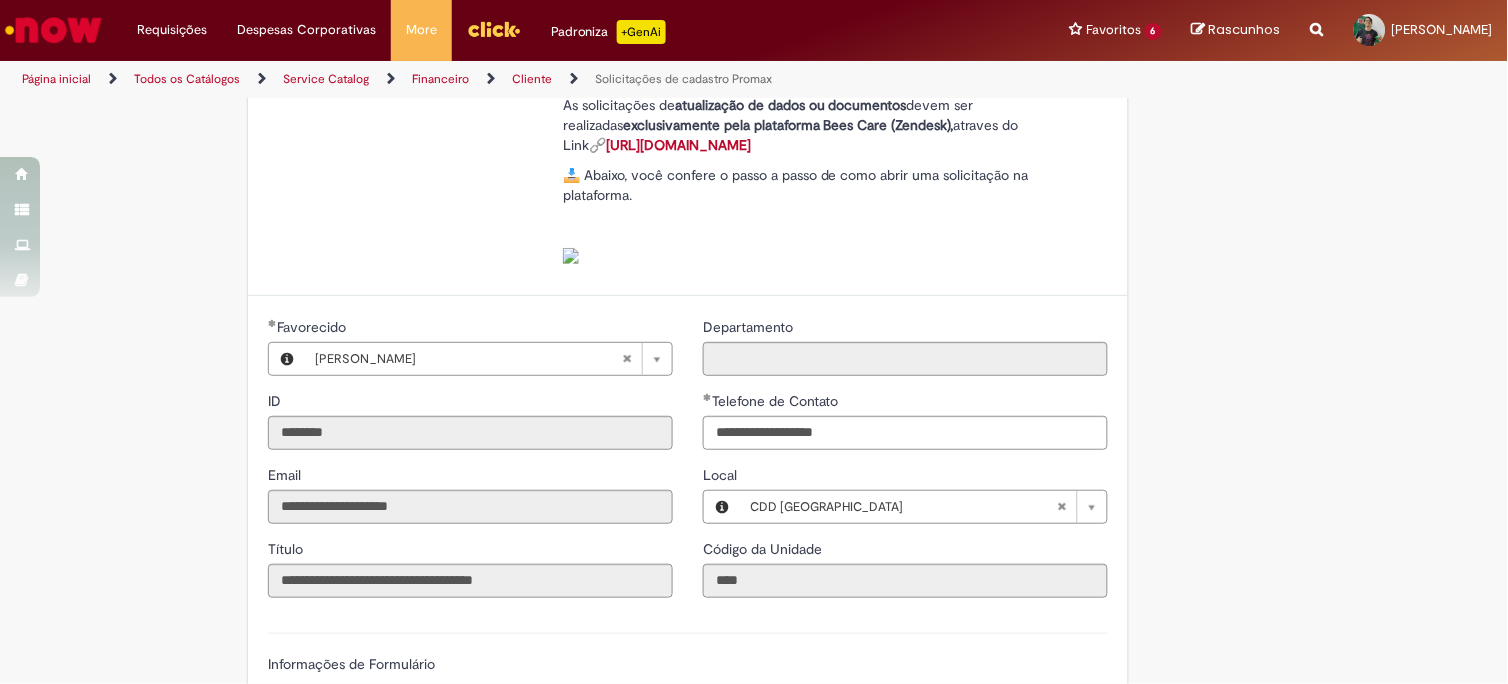 scroll, scrollTop: 555, scrollLeft: 0, axis: vertical 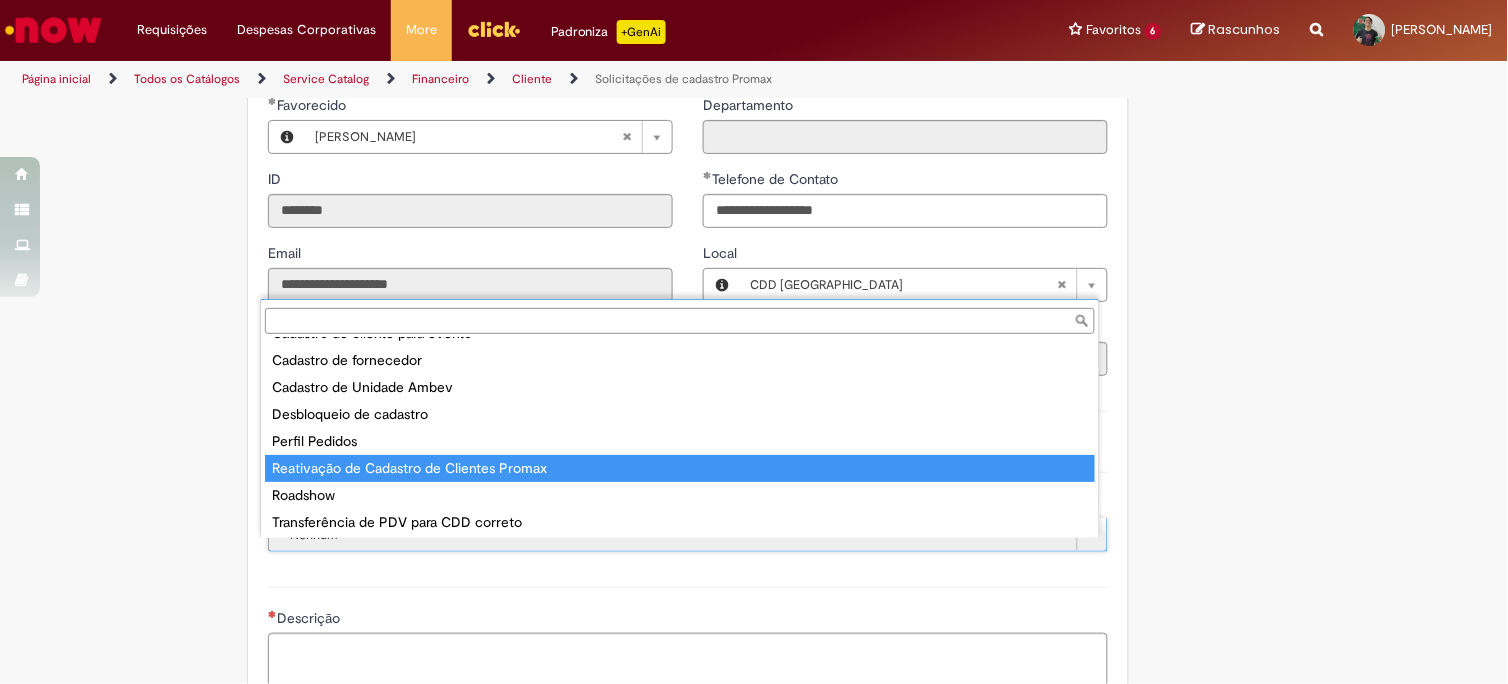 type on "**********" 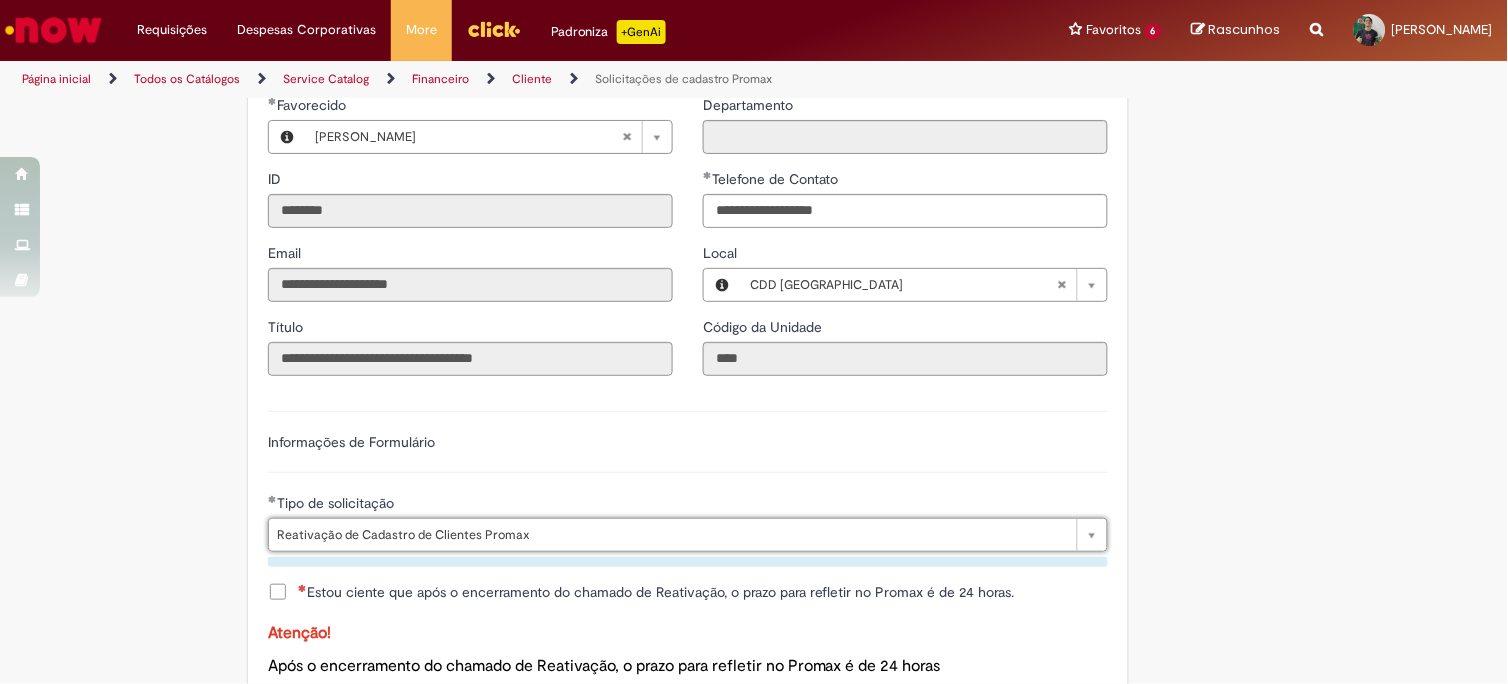 scroll, scrollTop: 777, scrollLeft: 0, axis: vertical 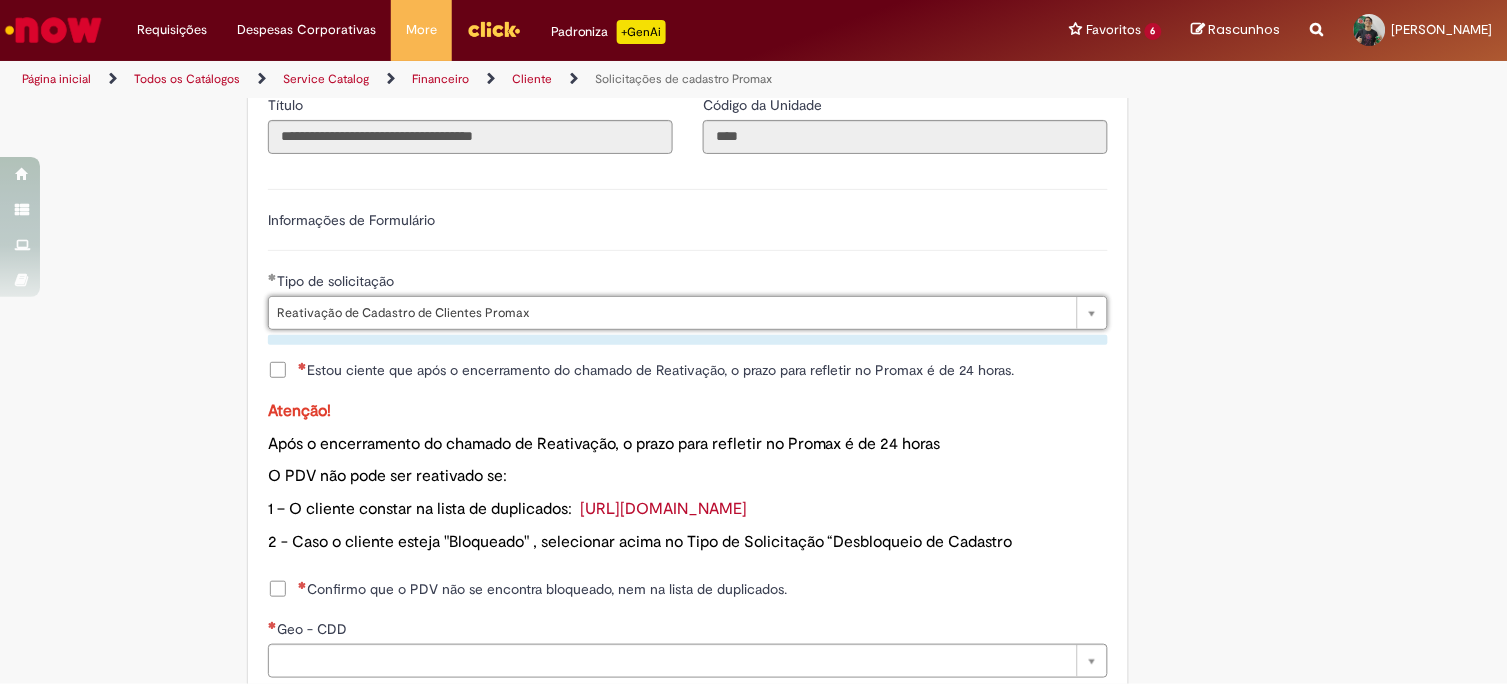 click on "Estou ciente que após o encerramento do chamado de Reativação, o prazo para refletir no Promax é de 24 horas." at bounding box center (656, 370) 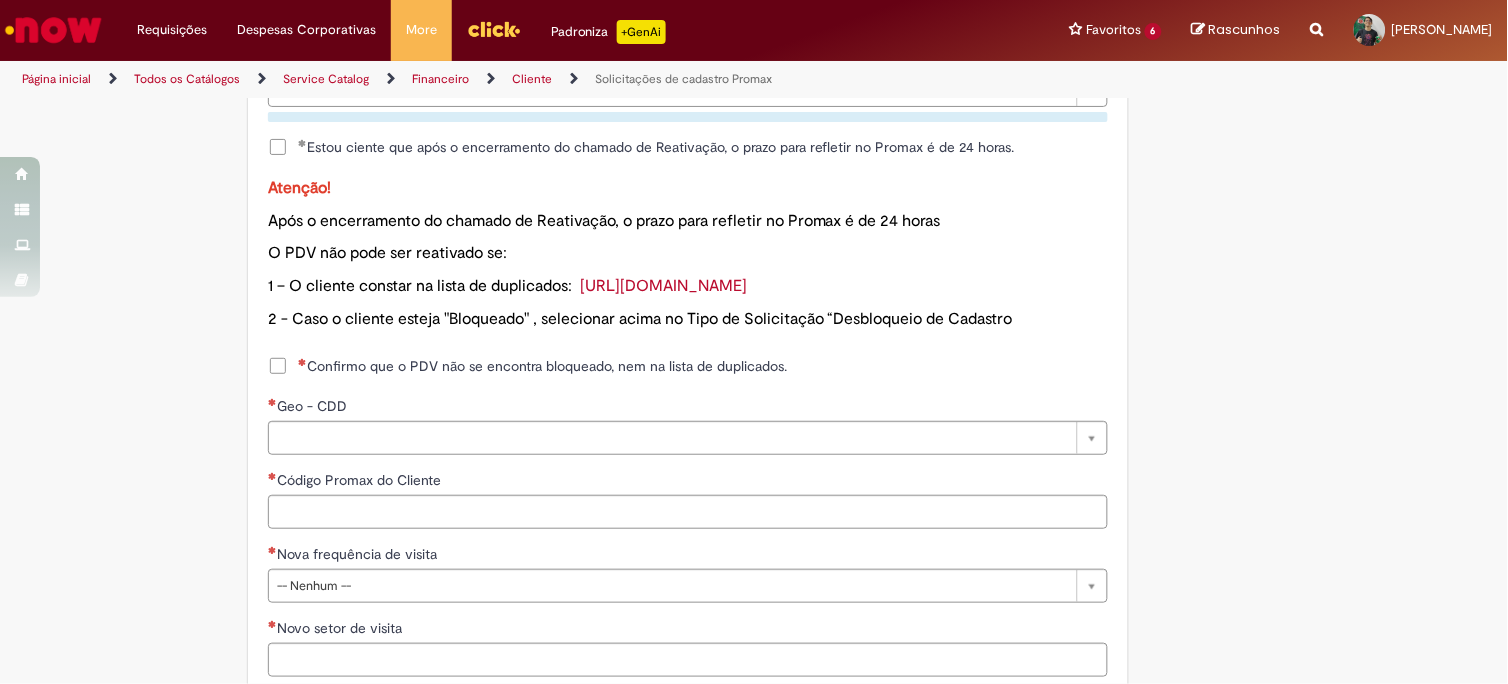 scroll, scrollTop: 1111, scrollLeft: 0, axis: vertical 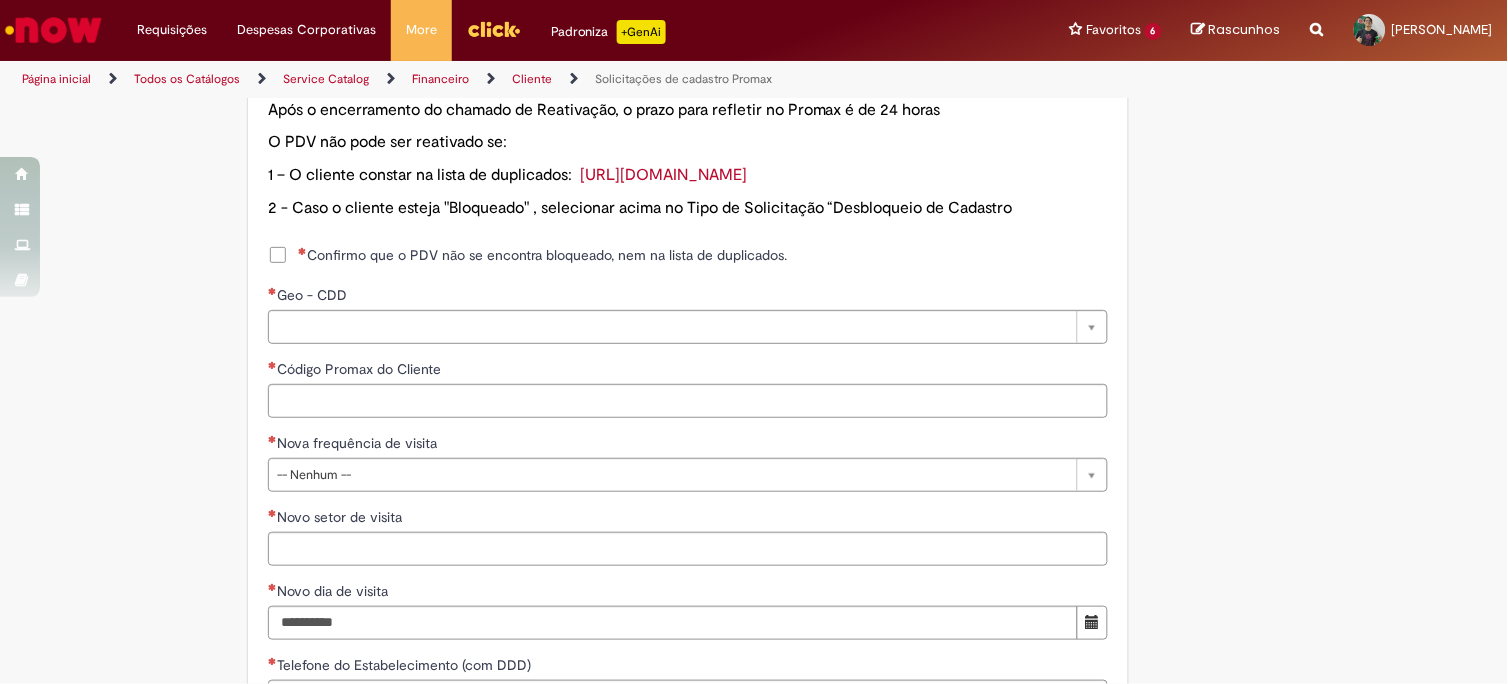 click on "Confirmo que o PDV não se encontra bloqueado, nem na lista de duplicados." at bounding box center [542, 255] 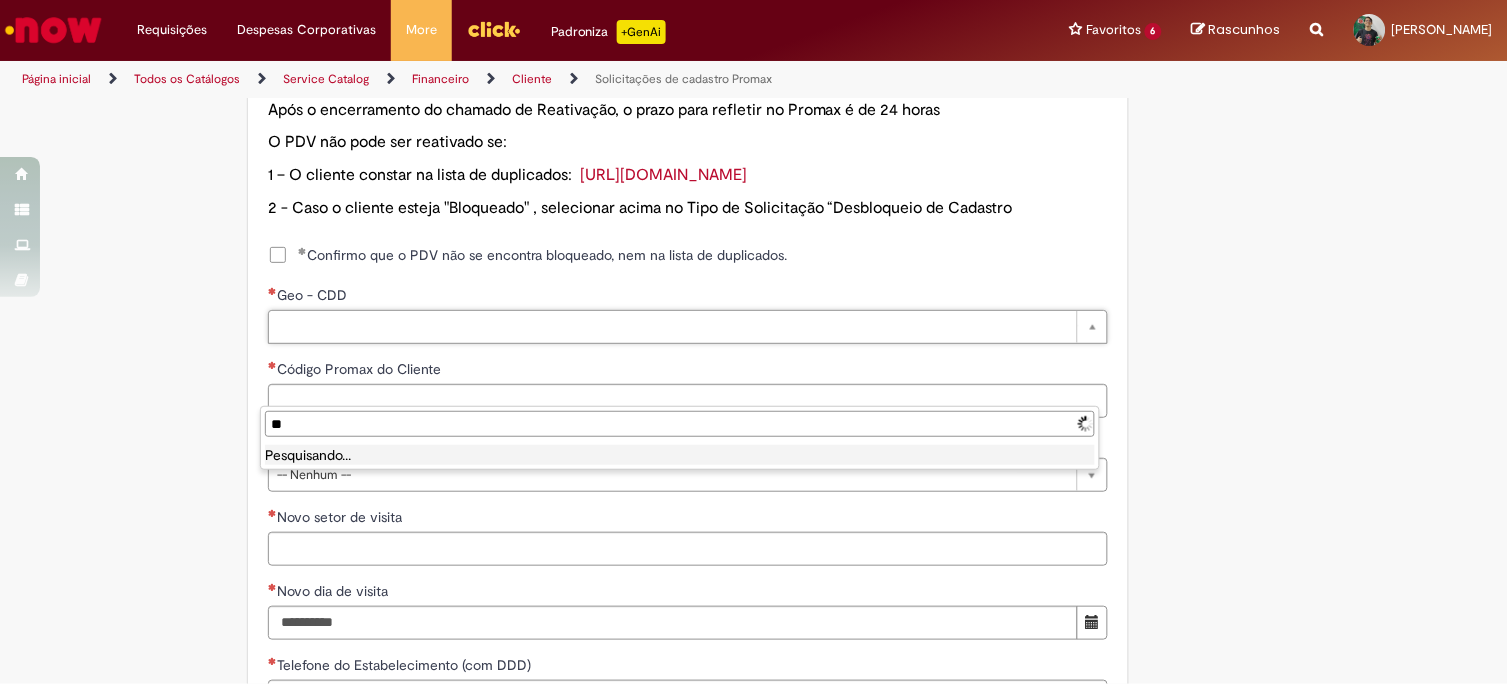 type on "***" 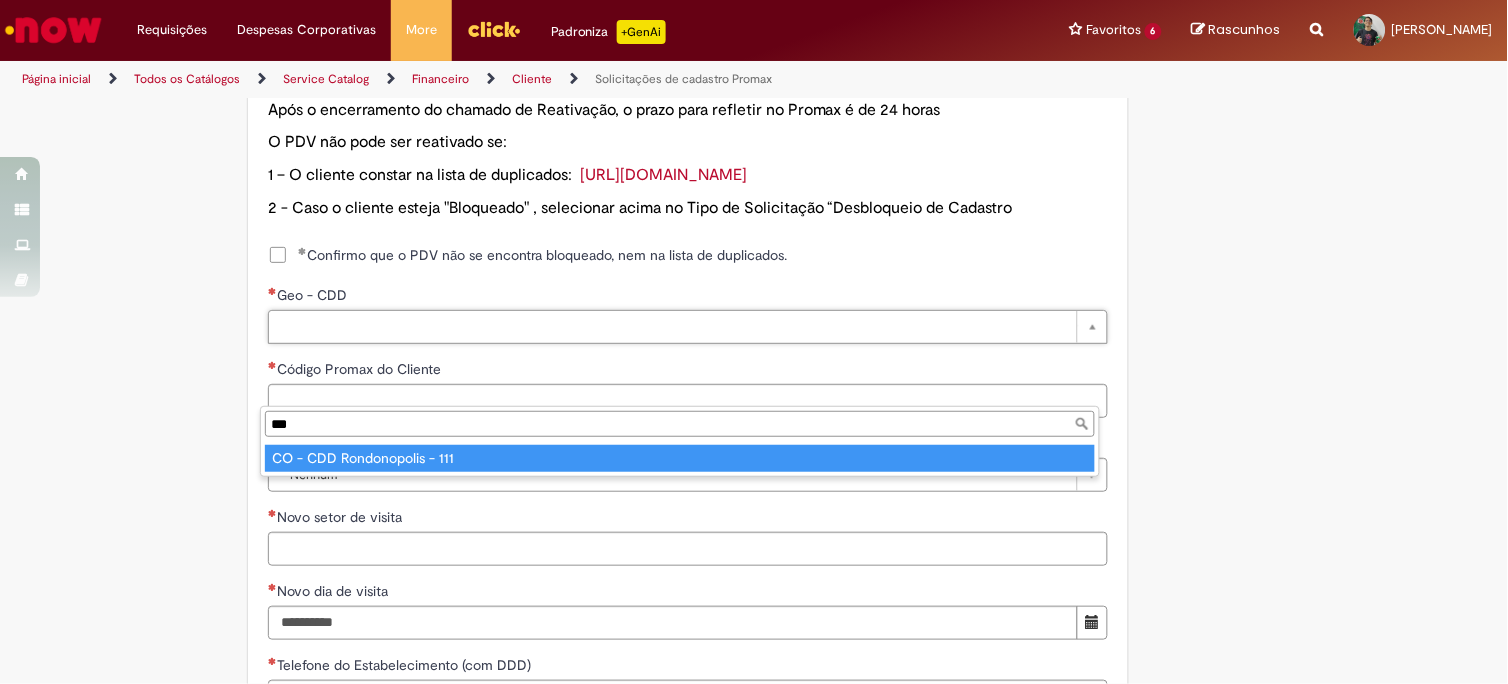 type on "**********" 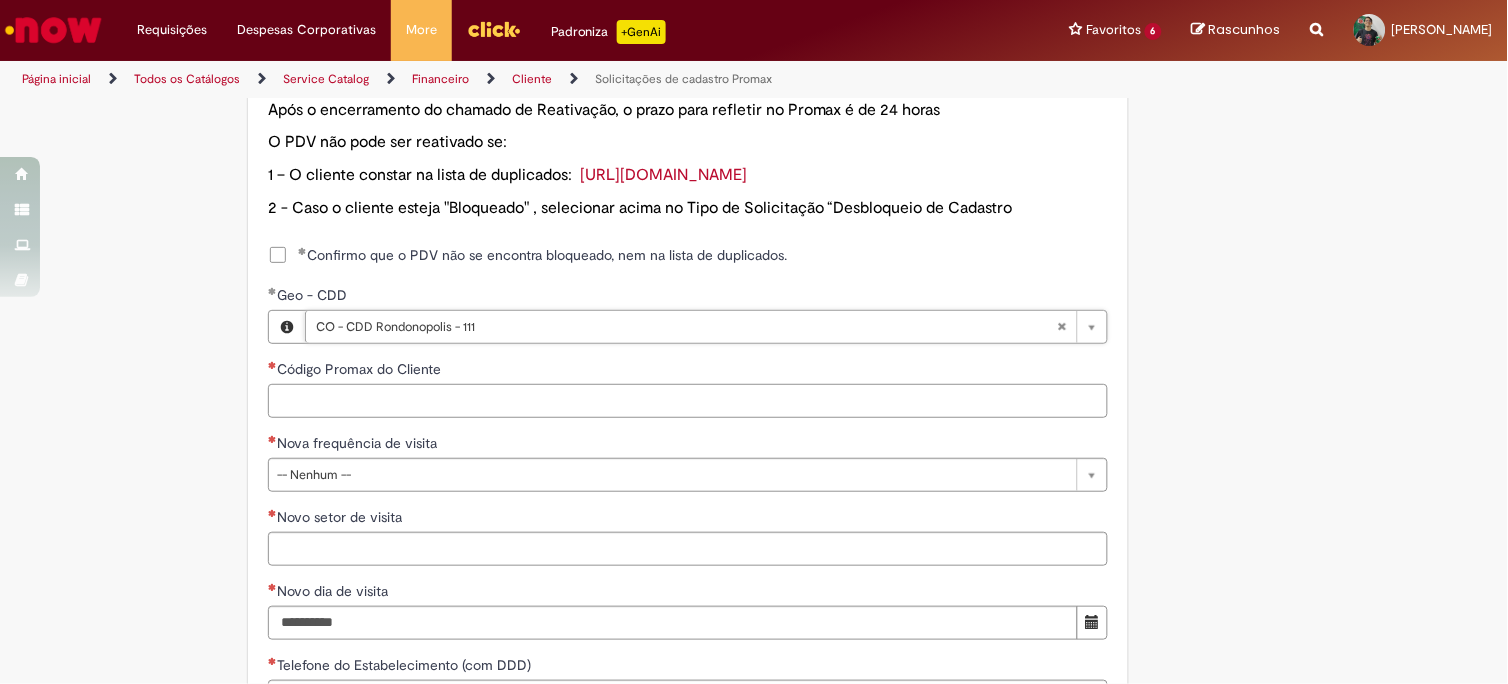 click on "Código Promax do Cliente" at bounding box center [688, 401] 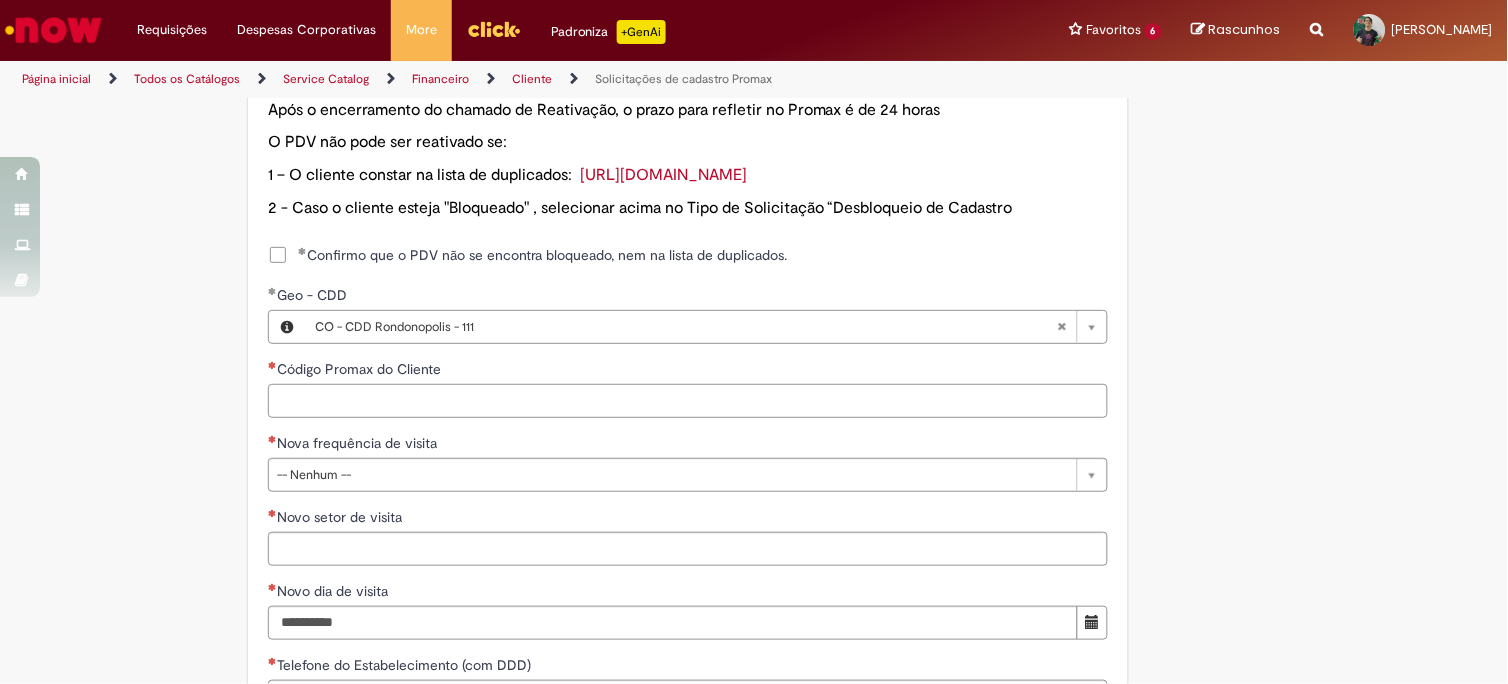 paste on "****" 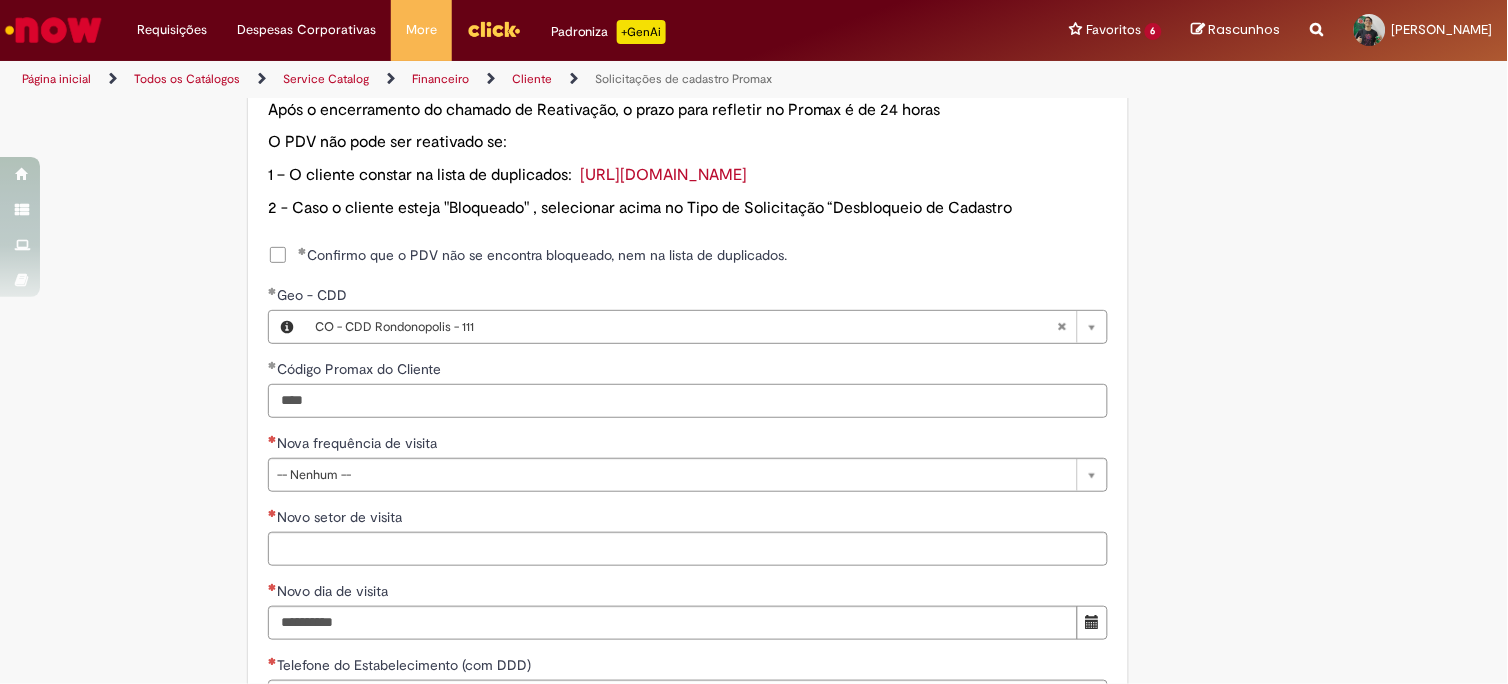 type on "****" 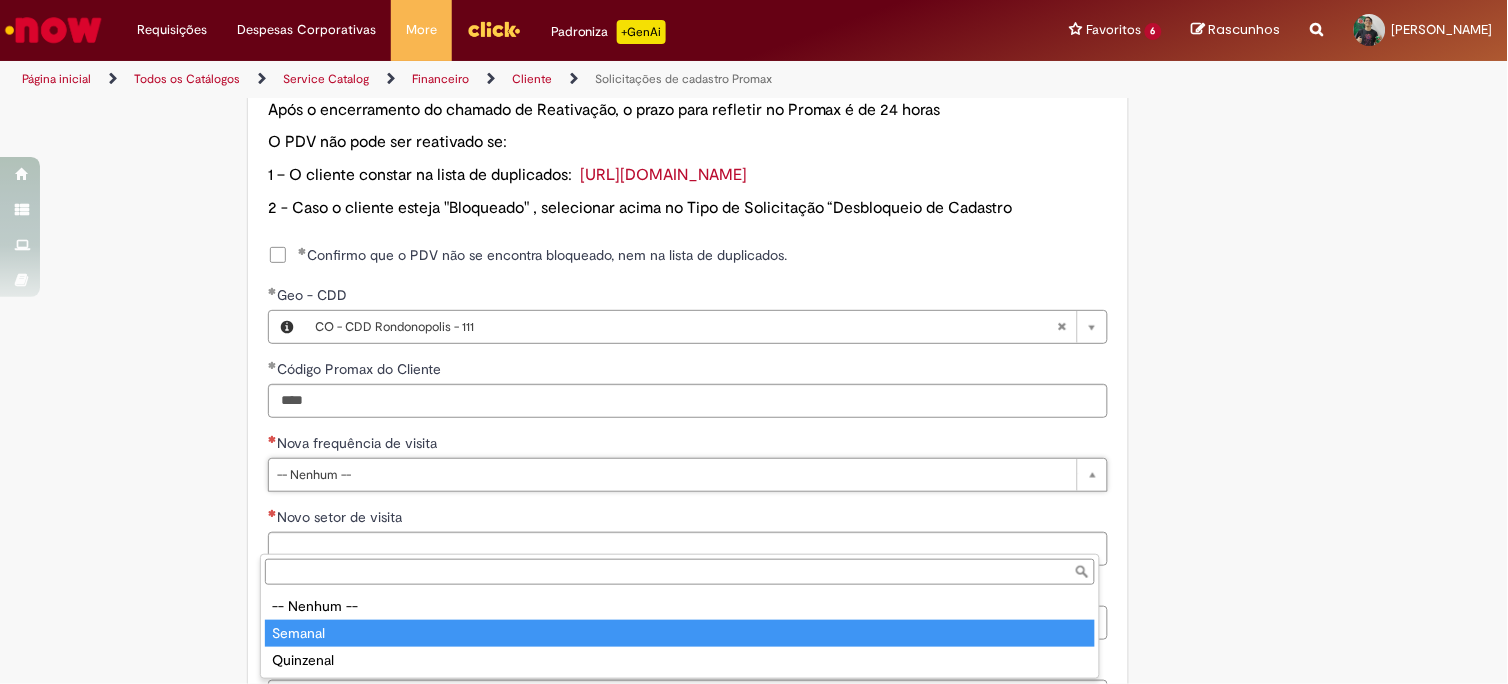 type on "*******" 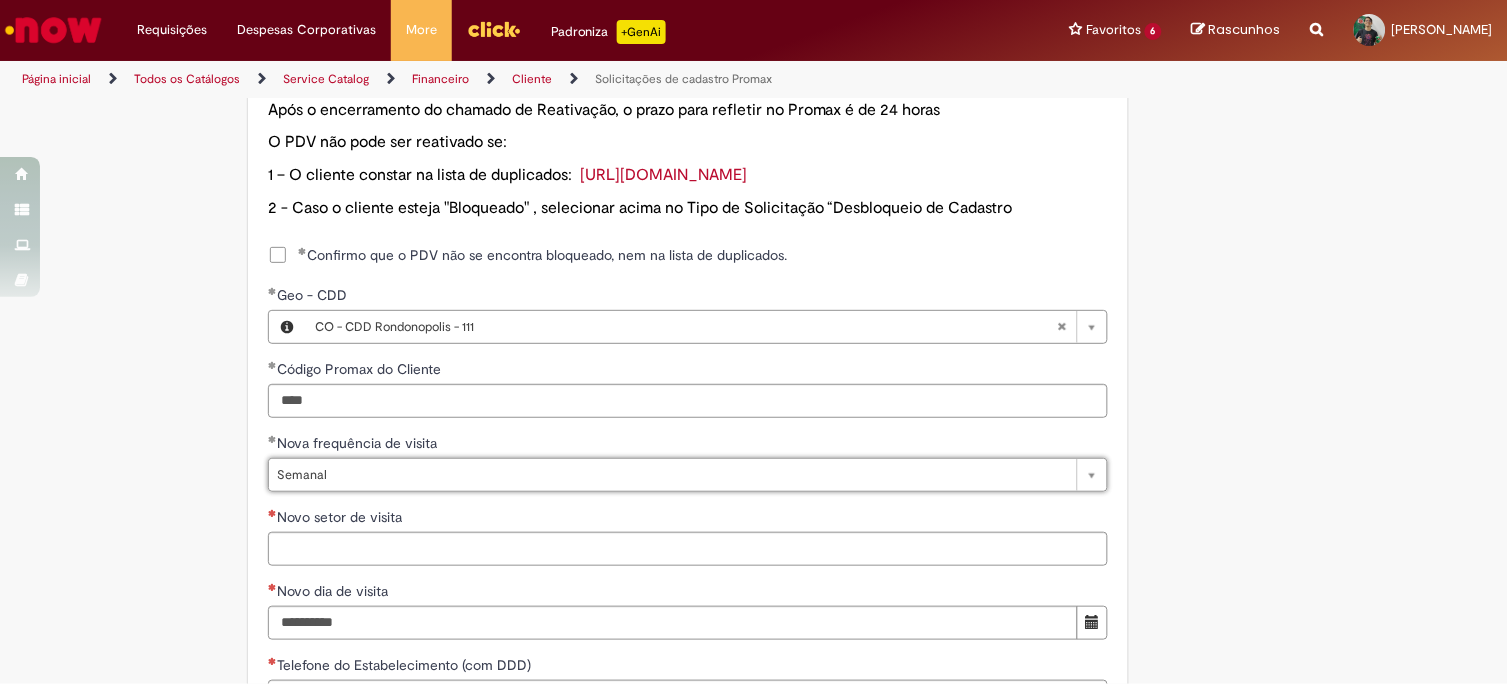 scroll, scrollTop: 1222, scrollLeft: 0, axis: vertical 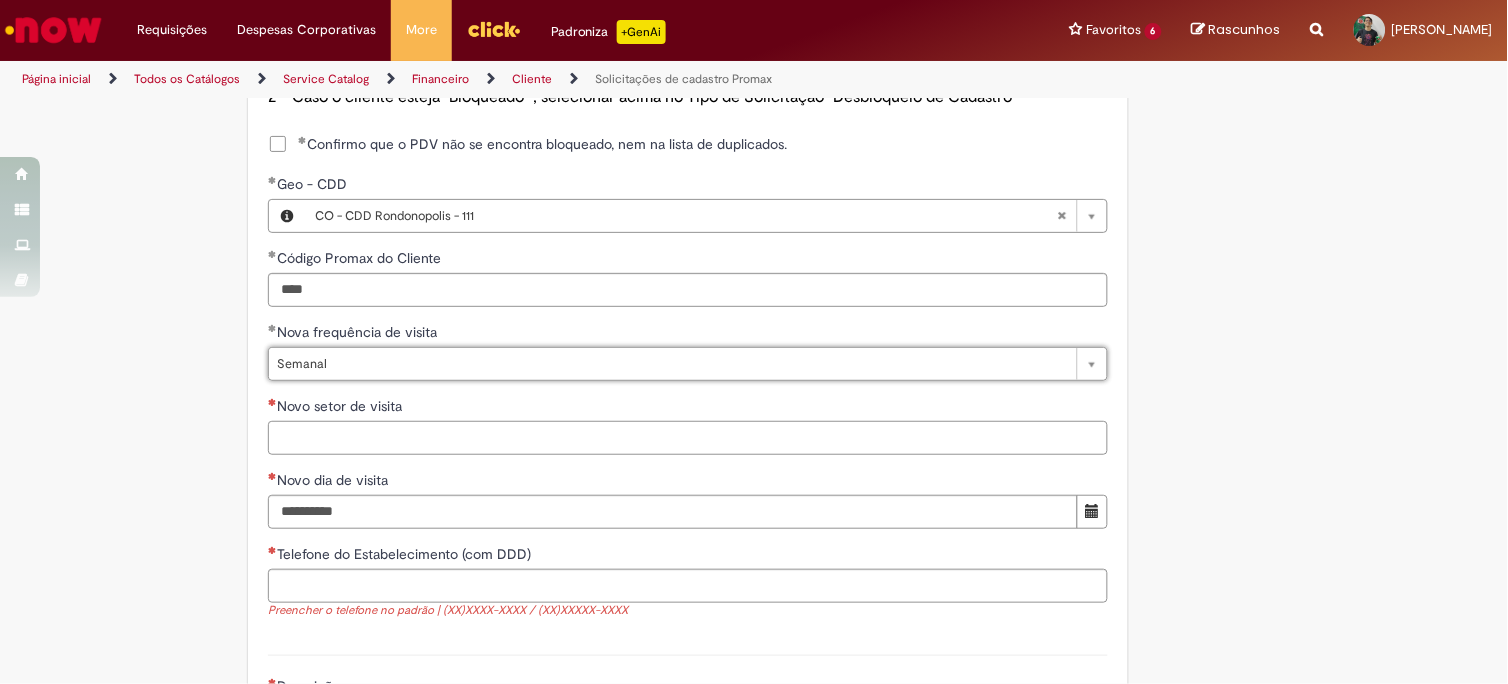 click on "Novo setor de visita" at bounding box center [688, 438] 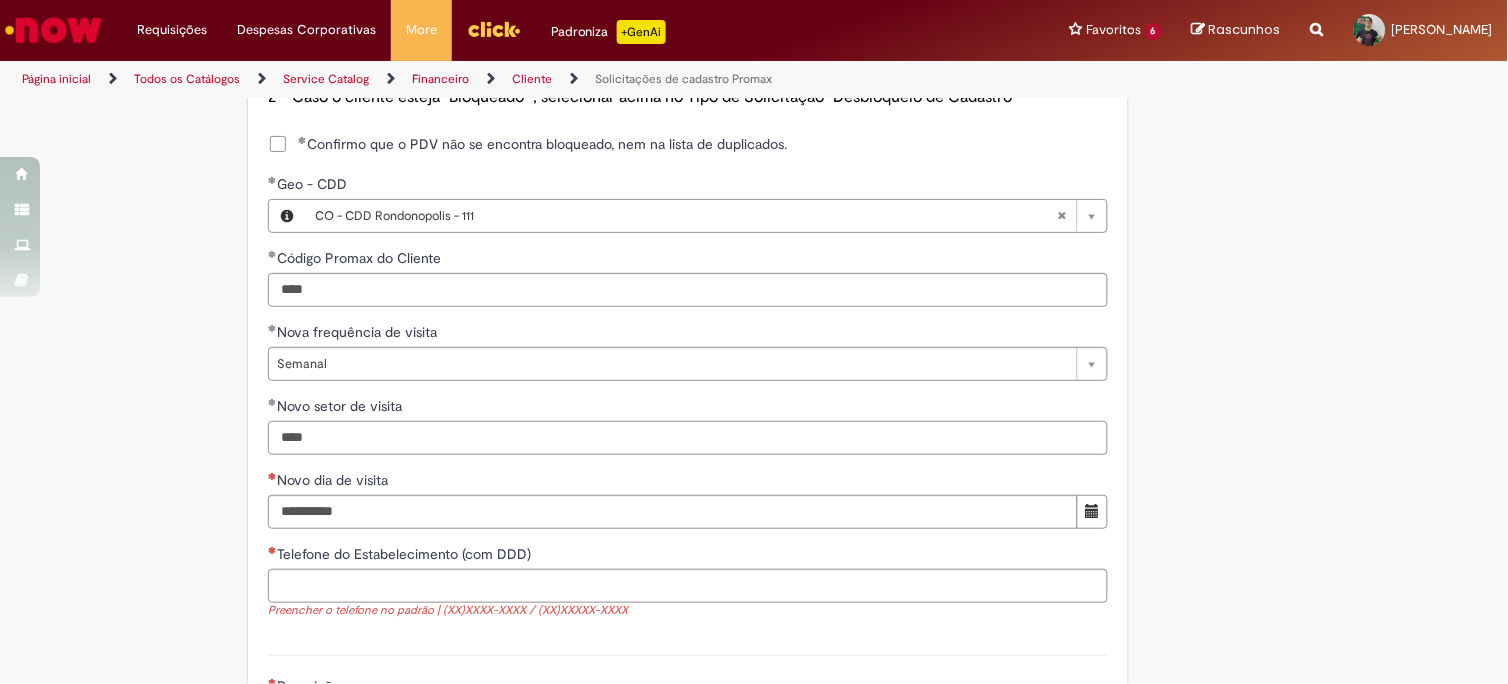 type on "****" 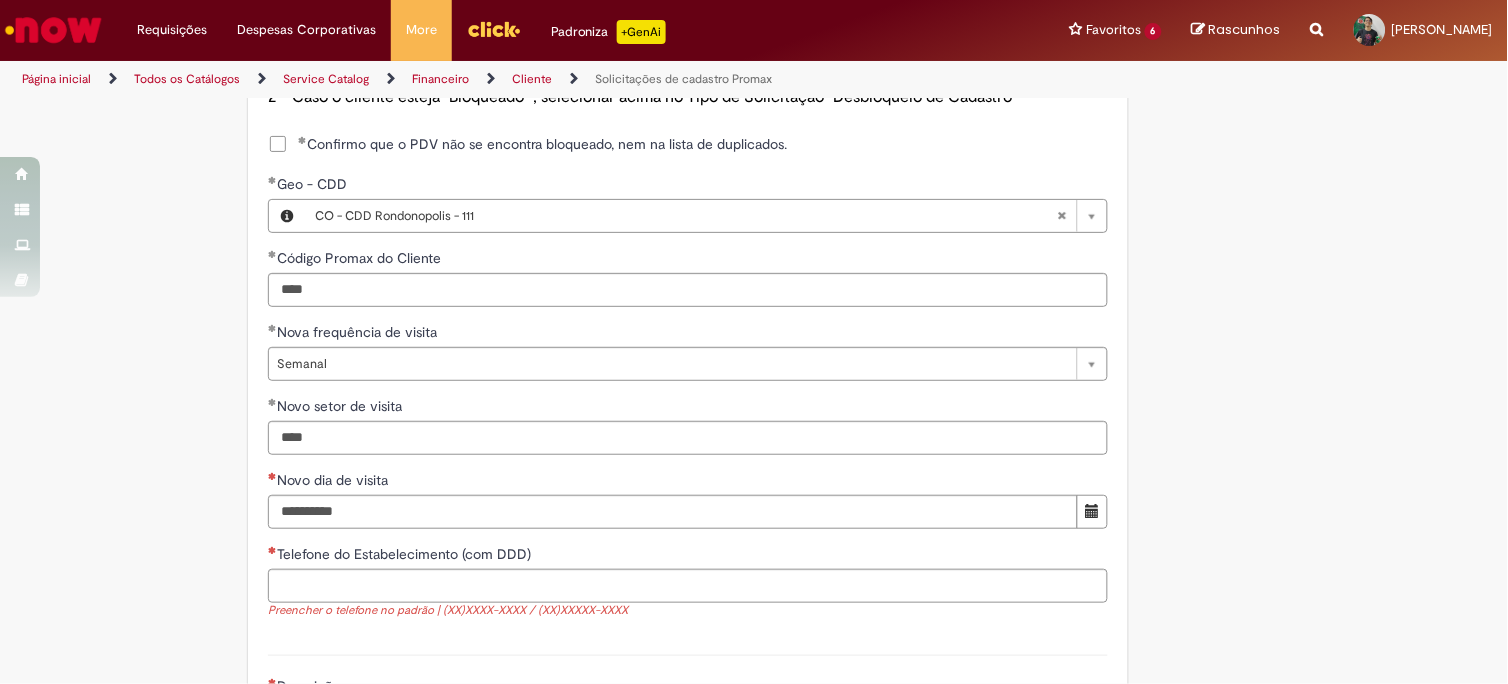 click at bounding box center [1092, 512] 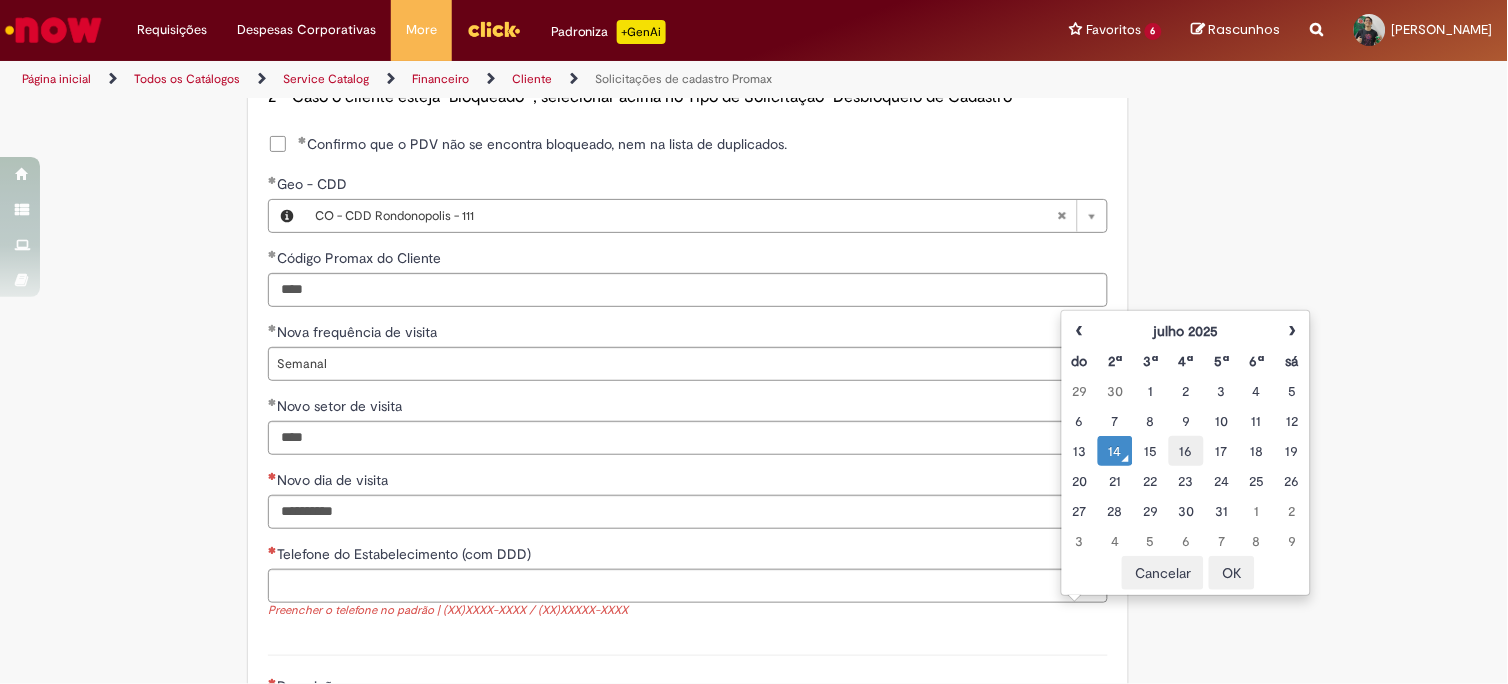 click on "16" at bounding box center (1186, 451) 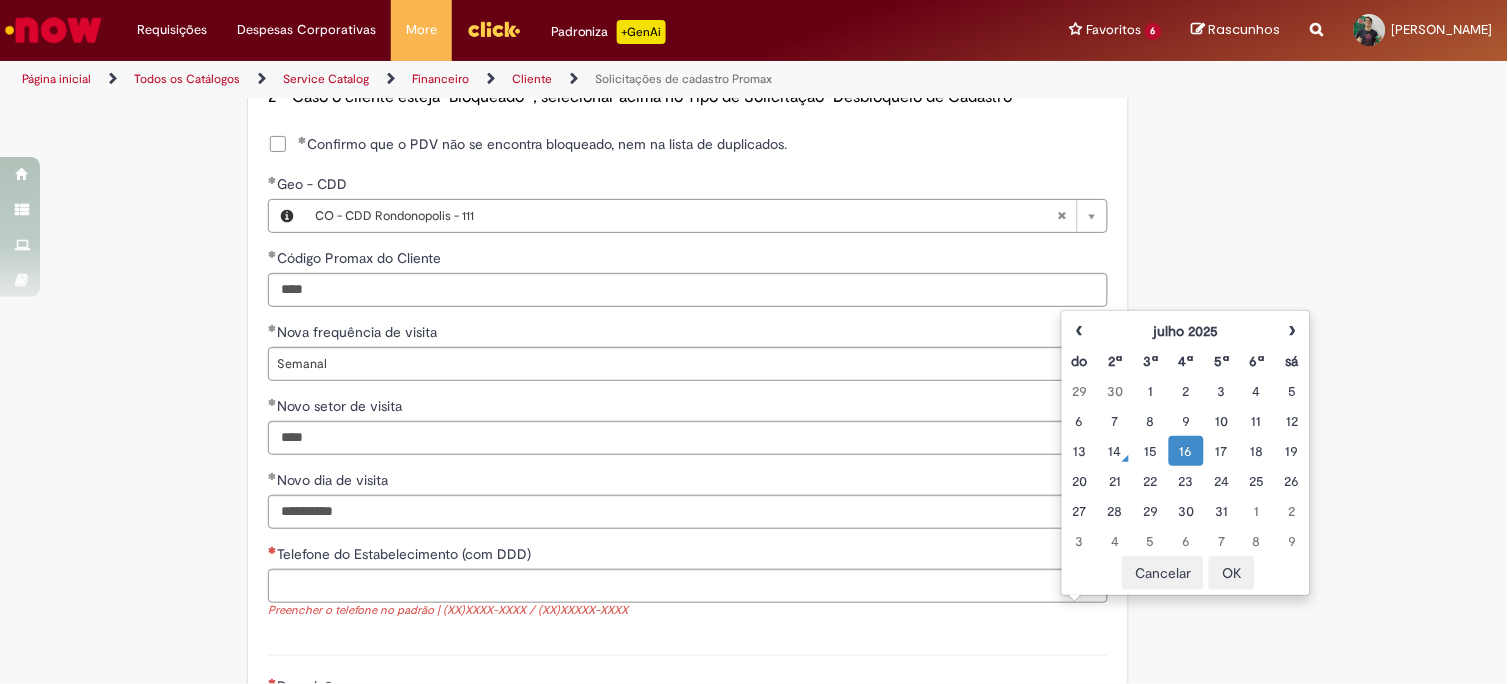 scroll, scrollTop: 1444, scrollLeft: 0, axis: vertical 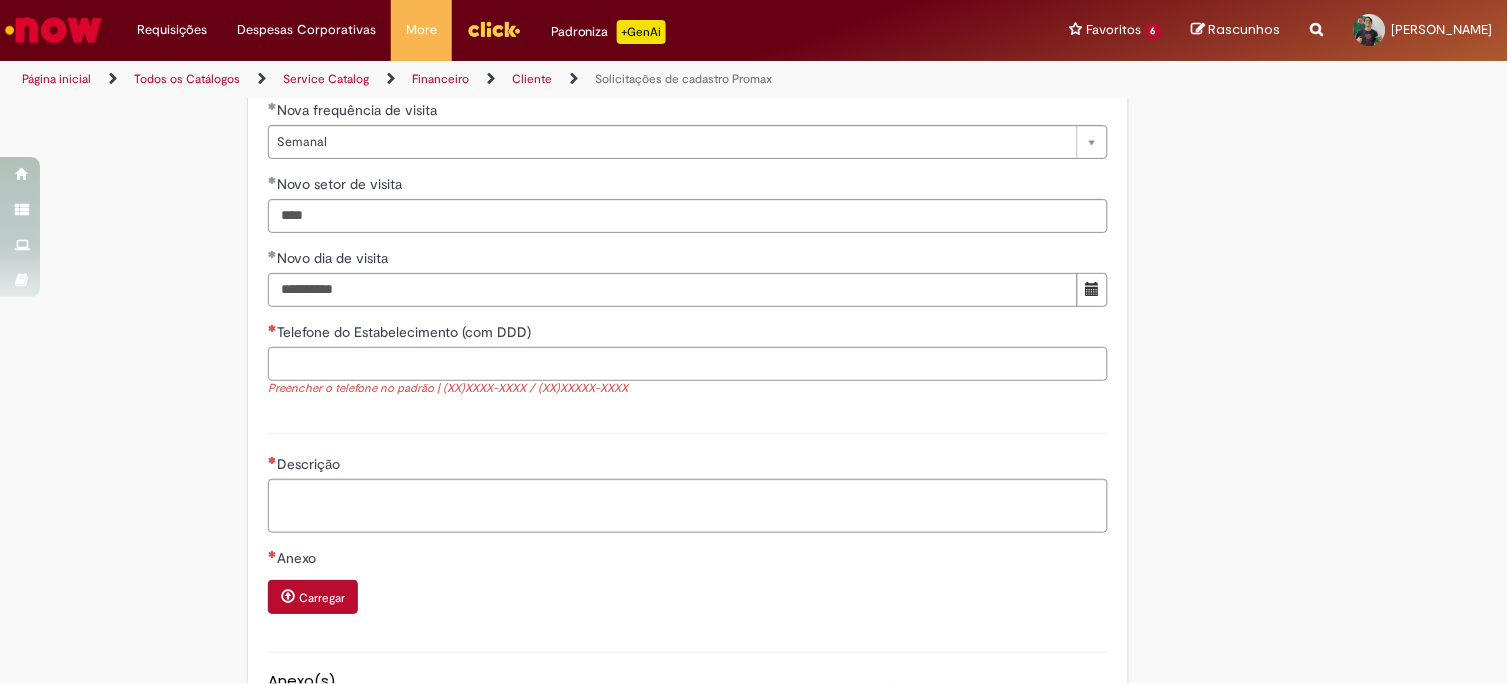 drag, startPoint x: 315, startPoint y: 432, endPoint x: 91, endPoint y: 468, distance: 226.87442 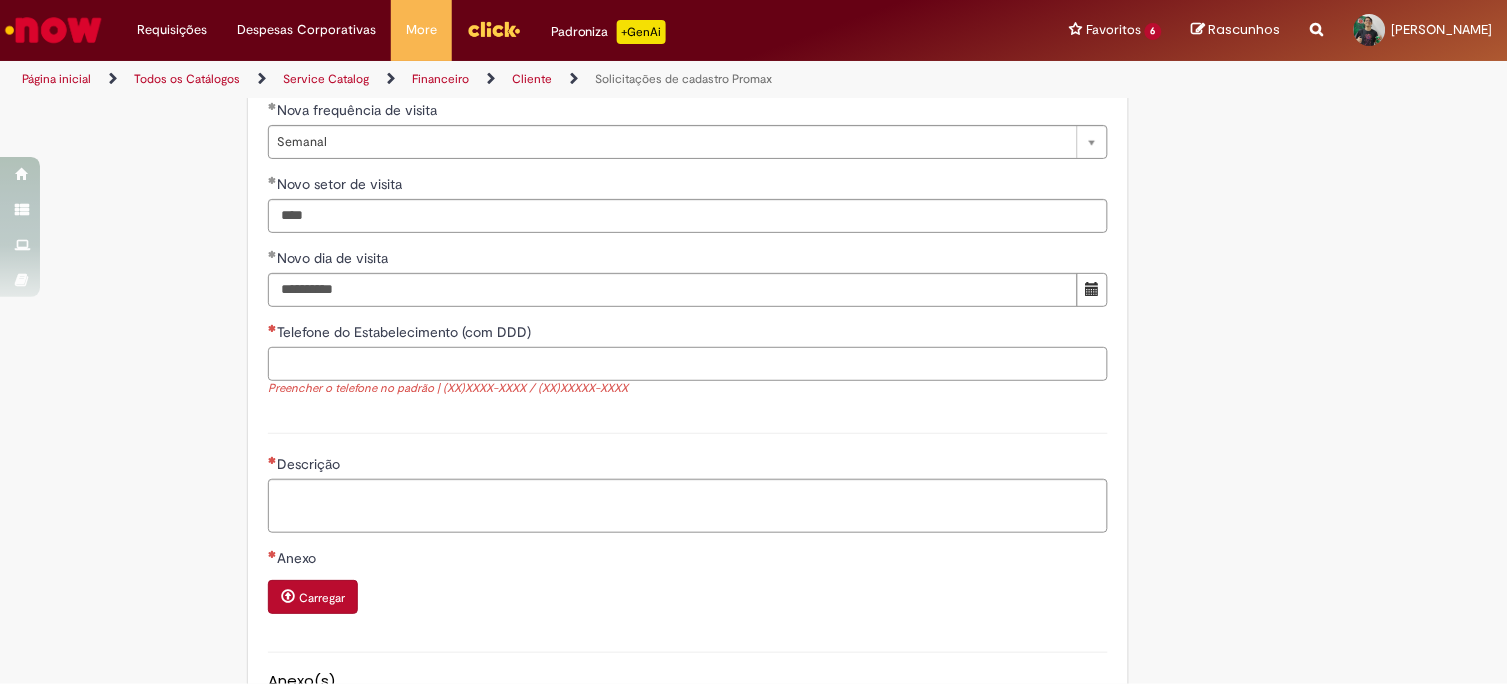 click on "Telefone do Estabelecimento (com DDD)" at bounding box center [688, 364] 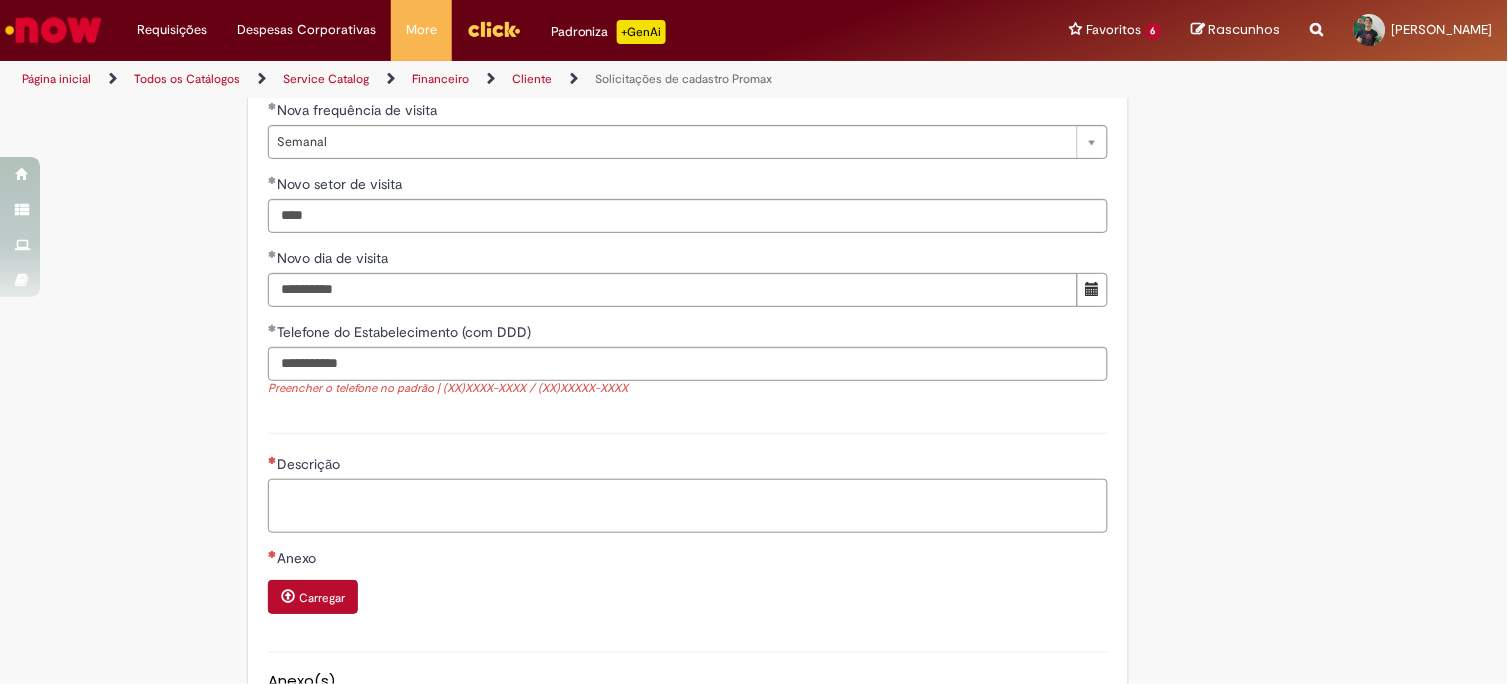 type on "**********" 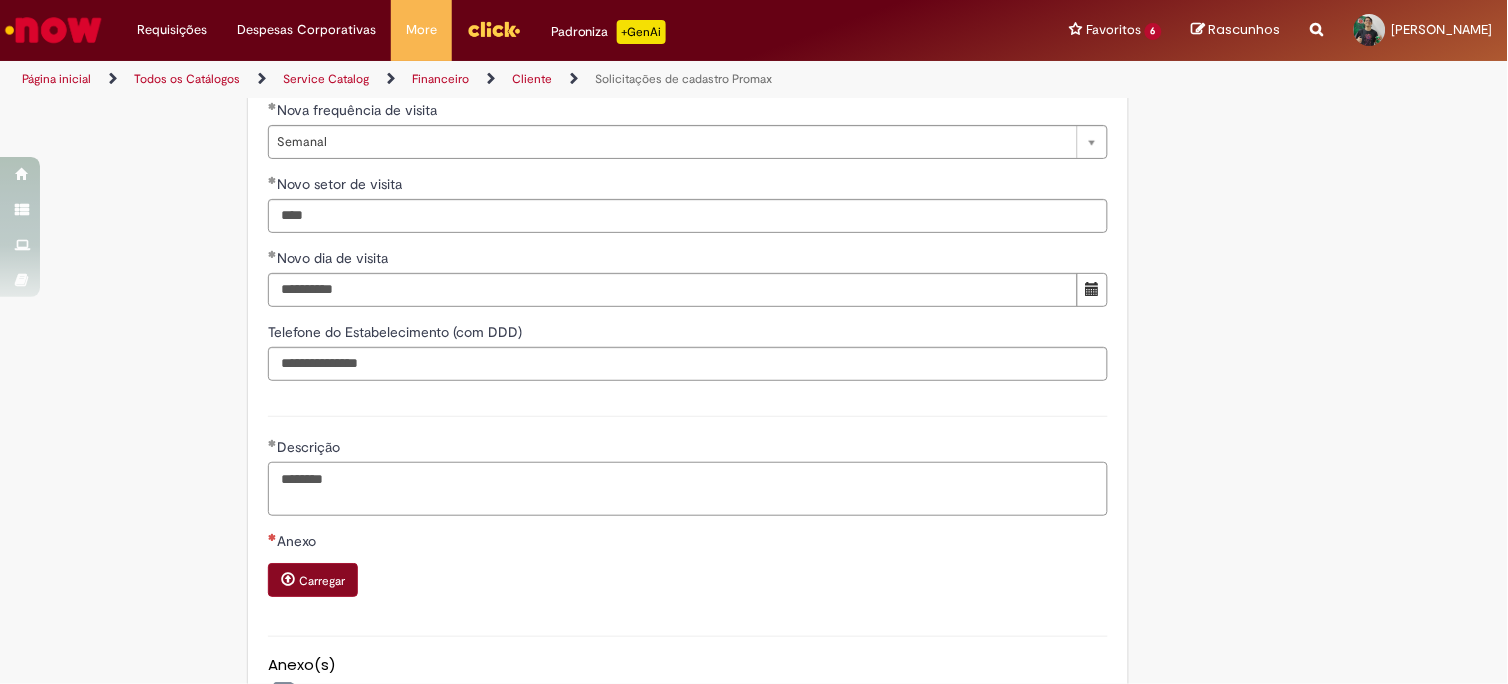 type on "********" 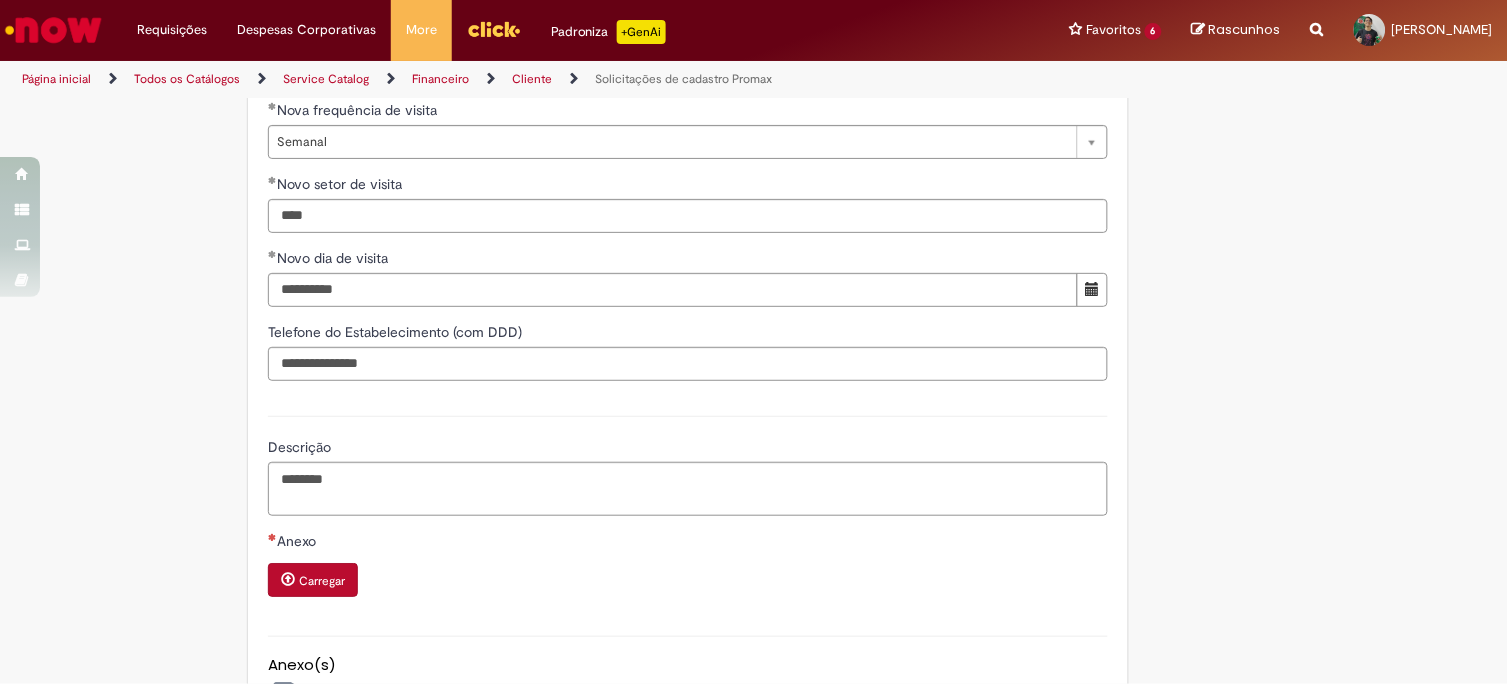 click on "Carregar" at bounding box center [322, 581] 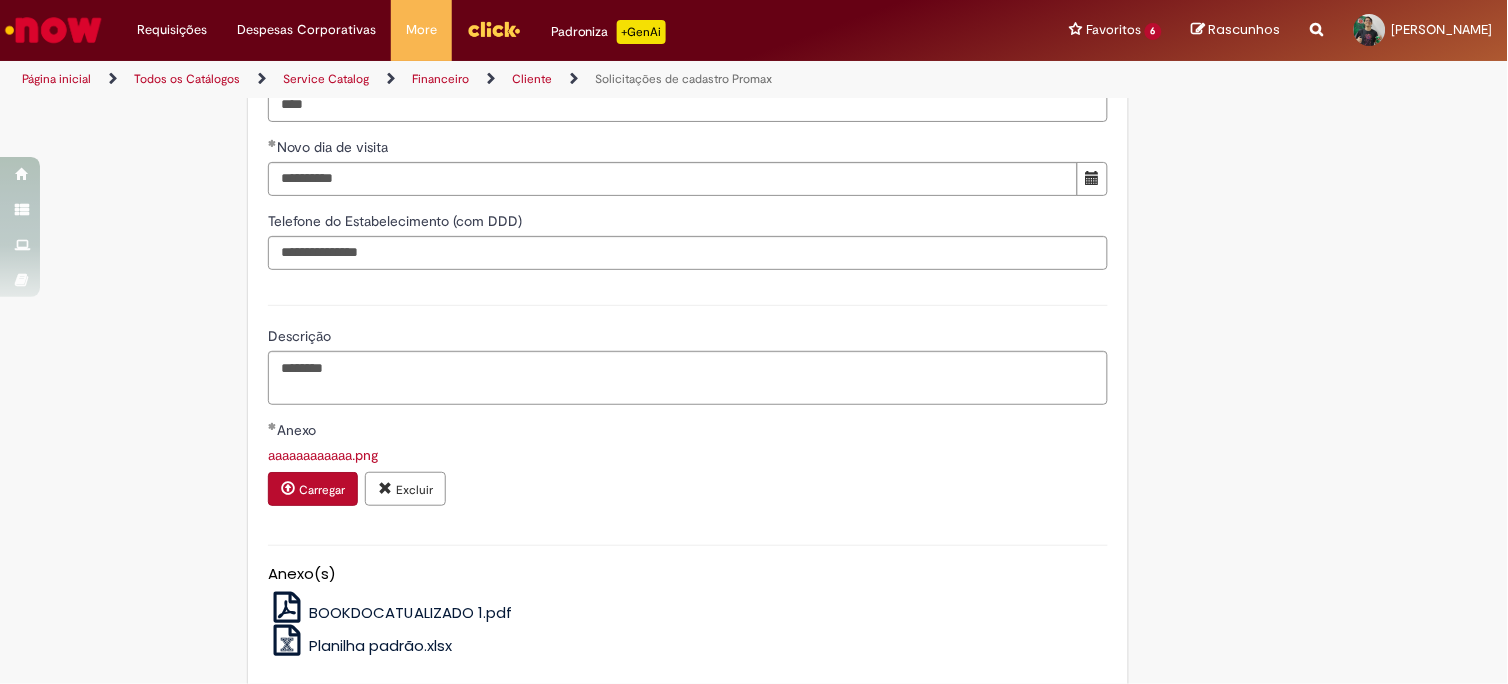 scroll, scrollTop: 1731, scrollLeft: 0, axis: vertical 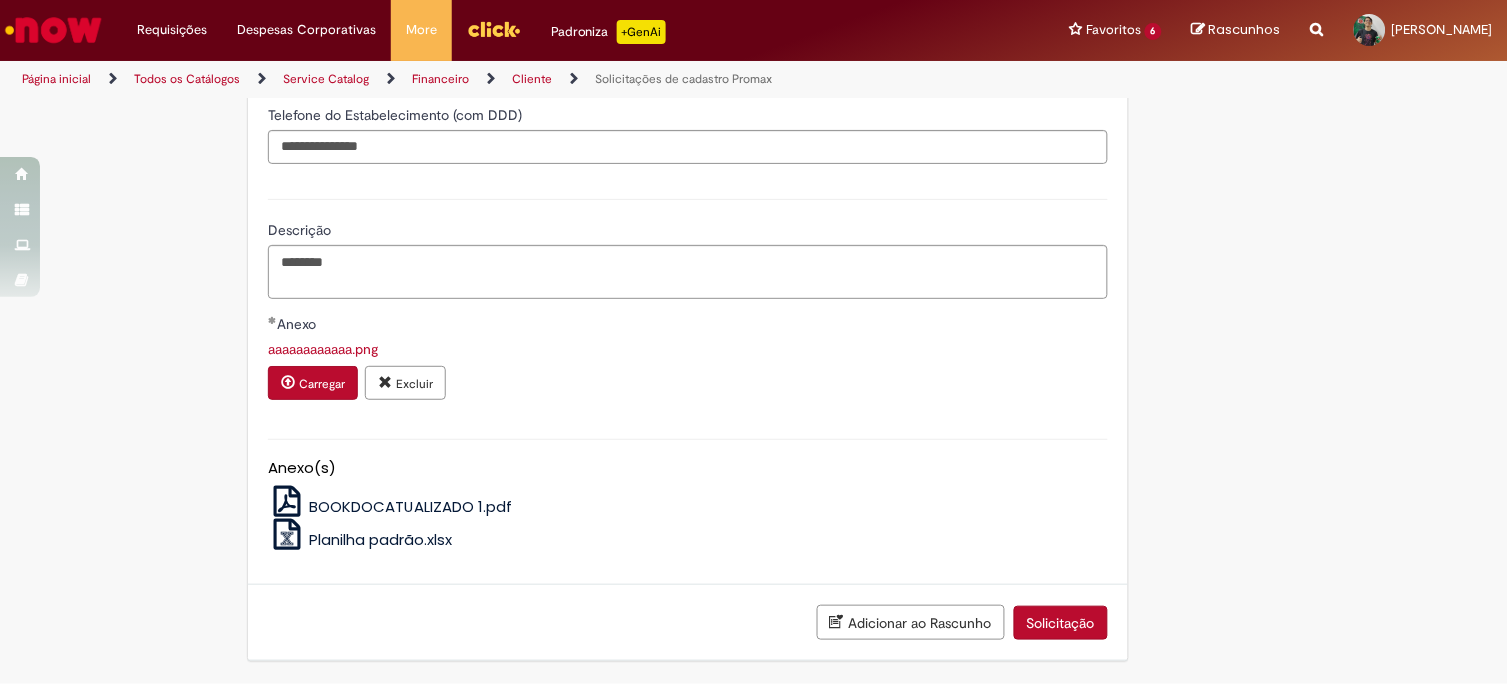 click on "Solicitação" at bounding box center (1061, 623) 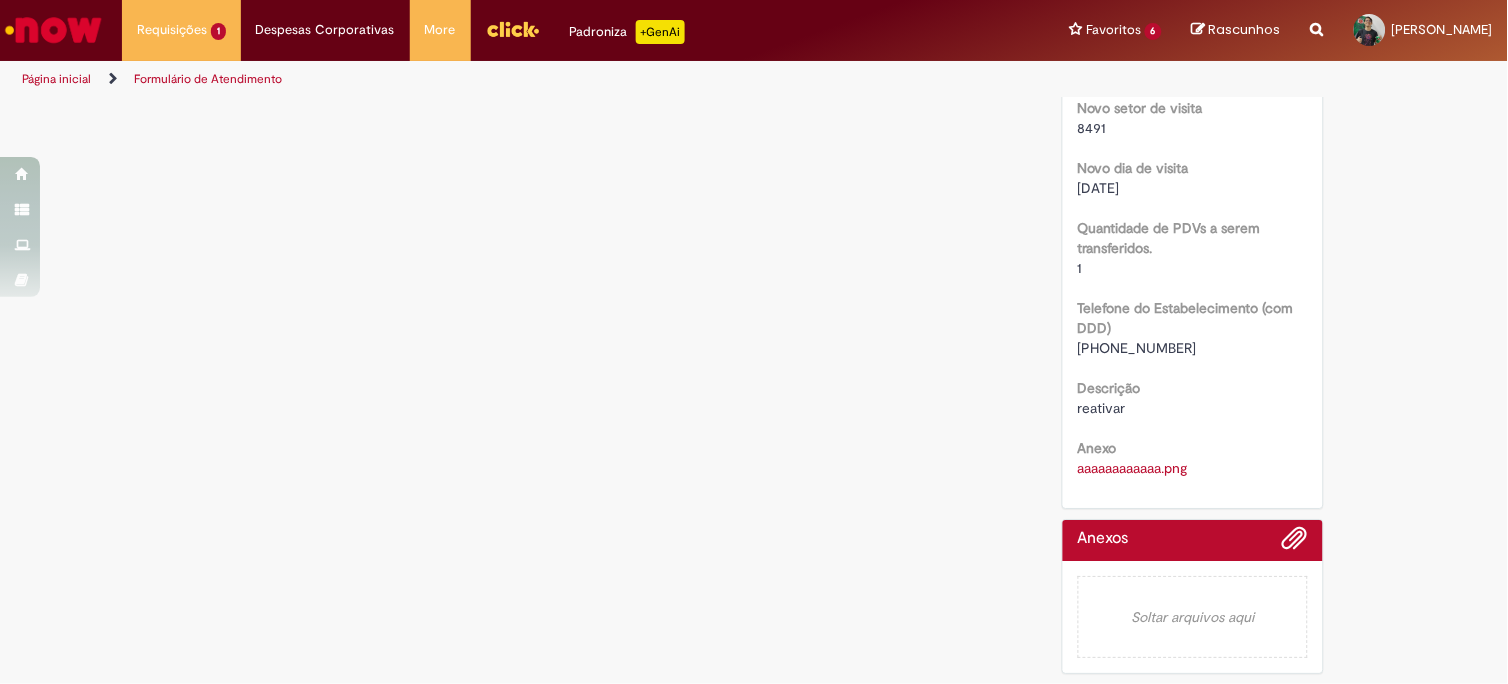scroll, scrollTop: 0, scrollLeft: 0, axis: both 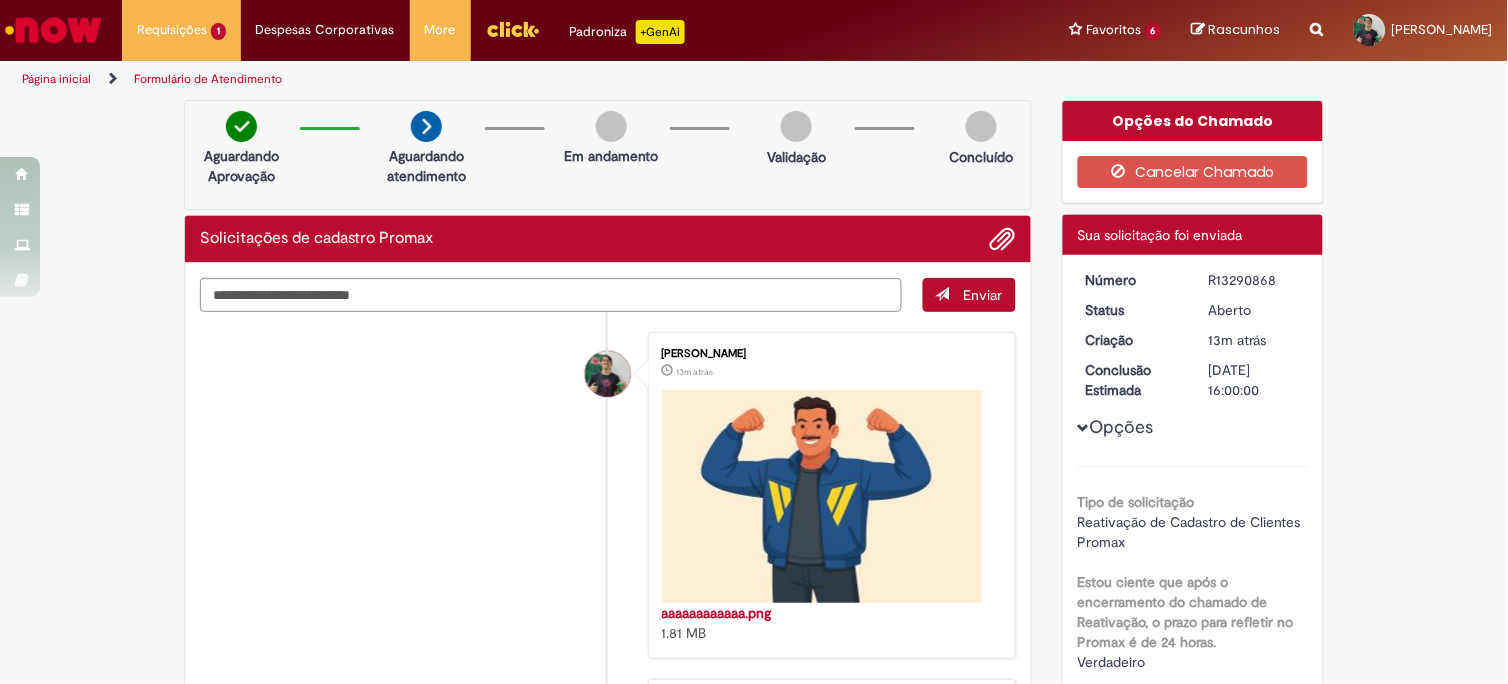 click on "Verificar Código de Barras
Aguardando Aprovação
Aguardando atendimento
Em andamento
Validação
Concluído
Solicitações de cadastro Promax
Enviar
Bruno Tavora Ferreira
13m atrás 13 minutos atrás
aaaaaaaaaaaa.png  1.81 MB" at bounding box center (754, 1069) 